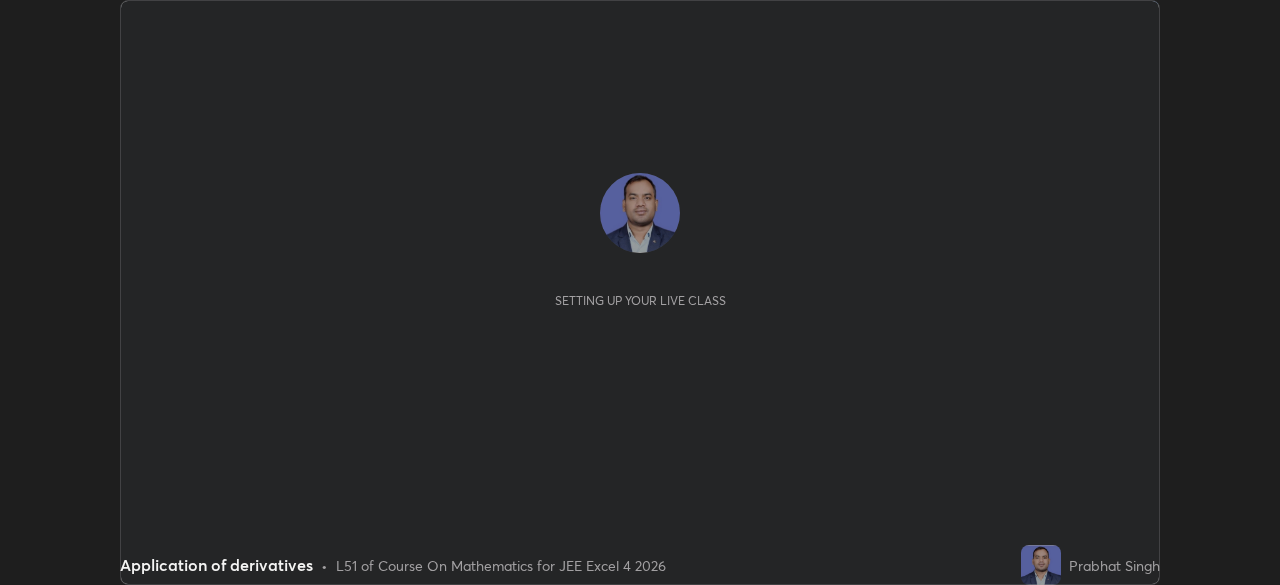 scroll, scrollTop: 0, scrollLeft: 0, axis: both 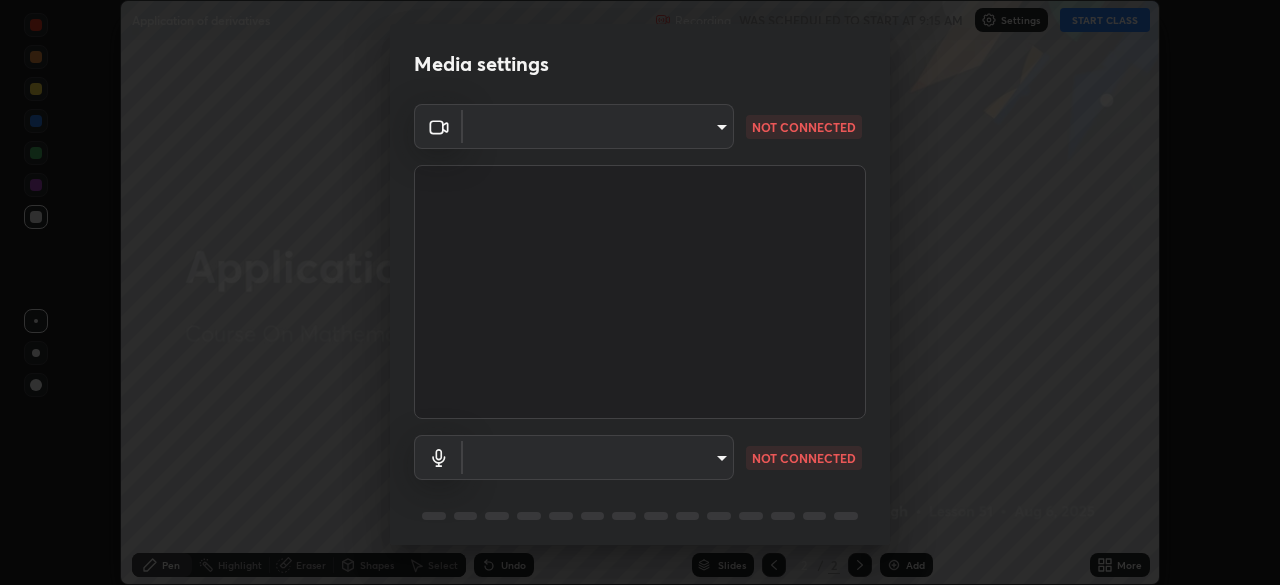 type on "[HASH]" 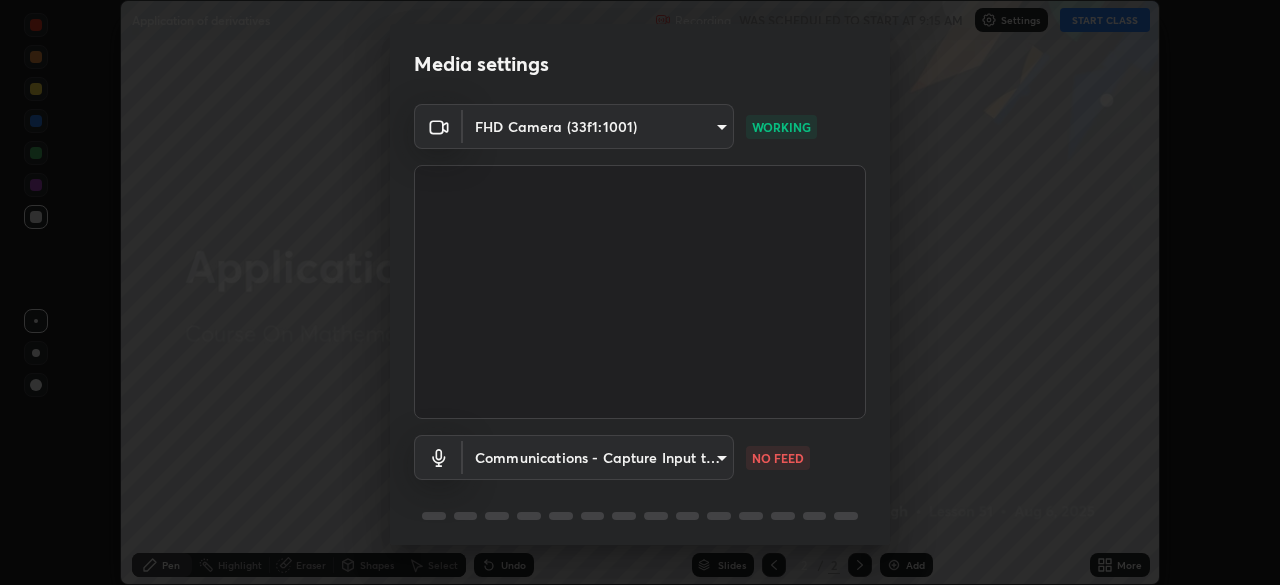 click on "Erase all Application of derivatives Recording WAS SCHEDULED TO START AT  9:15 AM Settings START CLASS Setting up your live class Application of derivatives • L51 of Course On Mathematics for JEE Excel 4 2026 [PERSON] Pen Highlight Eraser Shapes Select Undo Slides 2 / 2 Add More No doubts shared Encourage your learners to ask a doubt for better clarity Report an issue Reason for reporting Buffering Chat not working Audio - Video sync issue Educator video quality low ​ Attach an image Report Media settings FHD Camera (33f1:1001) [HASH] WORKING Communications - Capture Input terminal (Digital Array MIC) communications NO FEED 1 / 5 Next" at bounding box center [640, 292] 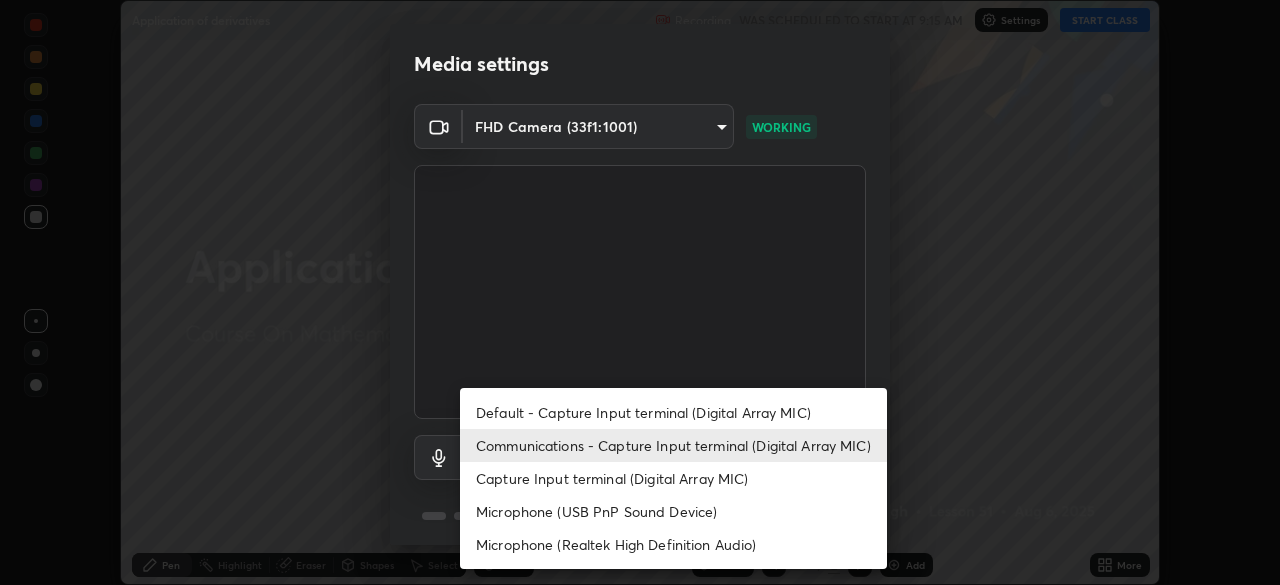 click on "Default - Capture Input terminal (Digital Array MIC)" at bounding box center [673, 412] 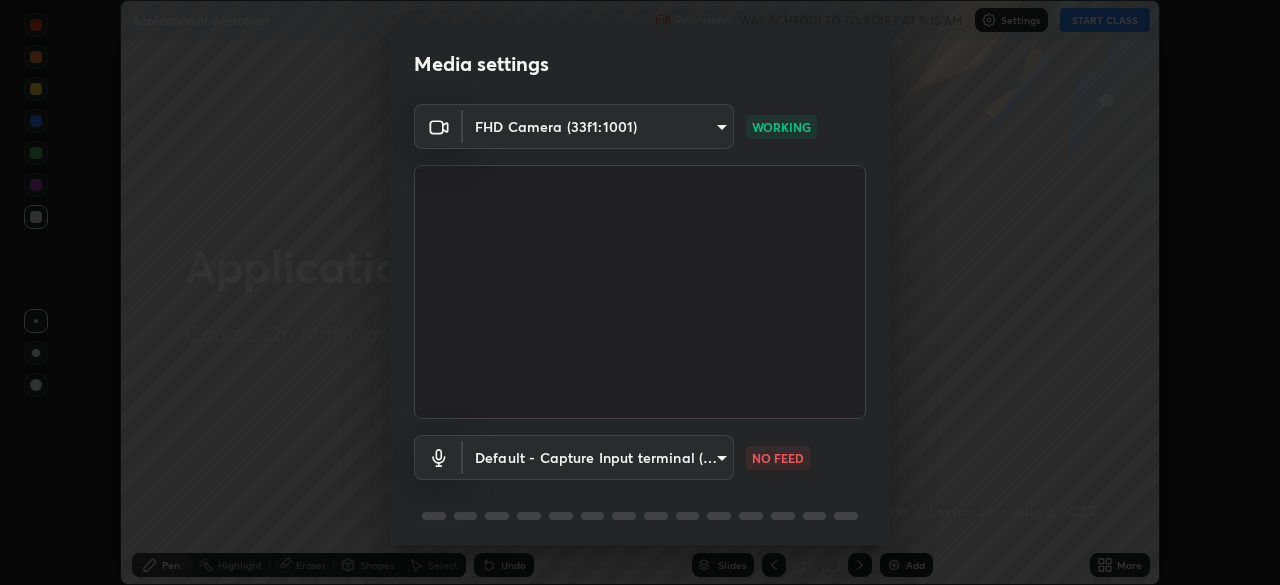 type on "default" 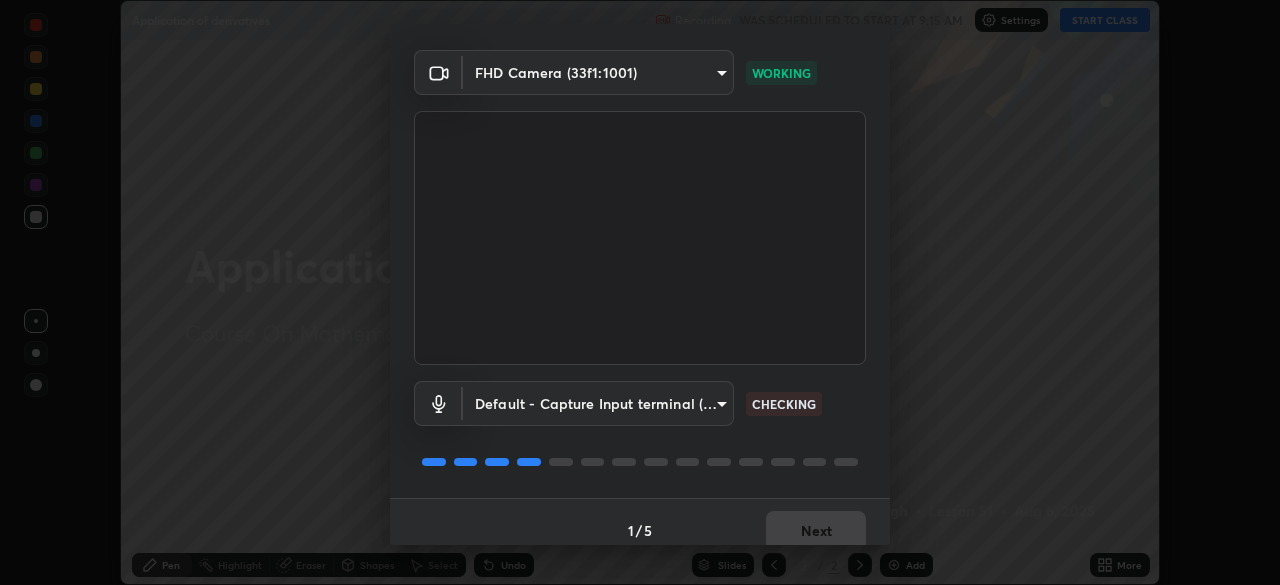 scroll, scrollTop: 71, scrollLeft: 0, axis: vertical 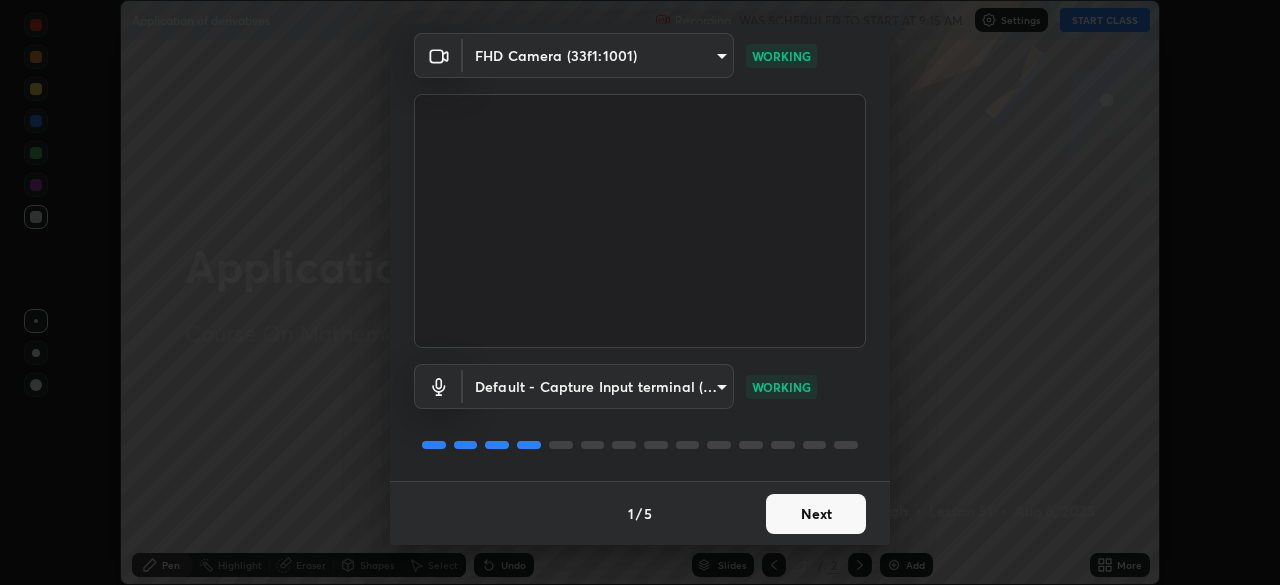 click on "Next" at bounding box center (816, 514) 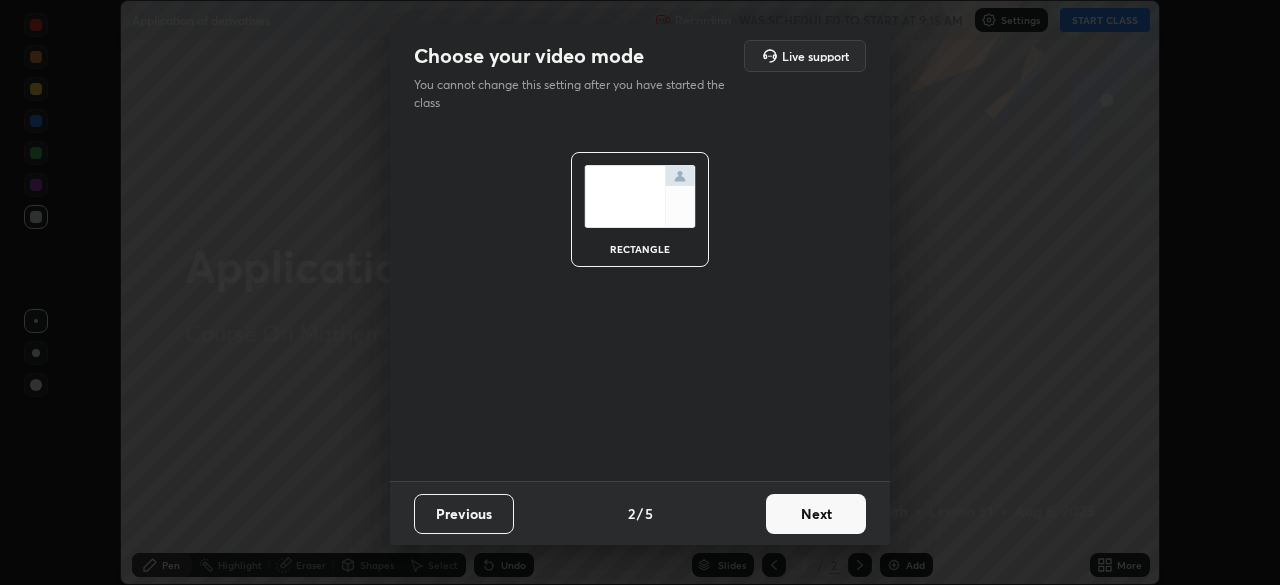 scroll, scrollTop: 0, scrollLeft: 0, axis: both 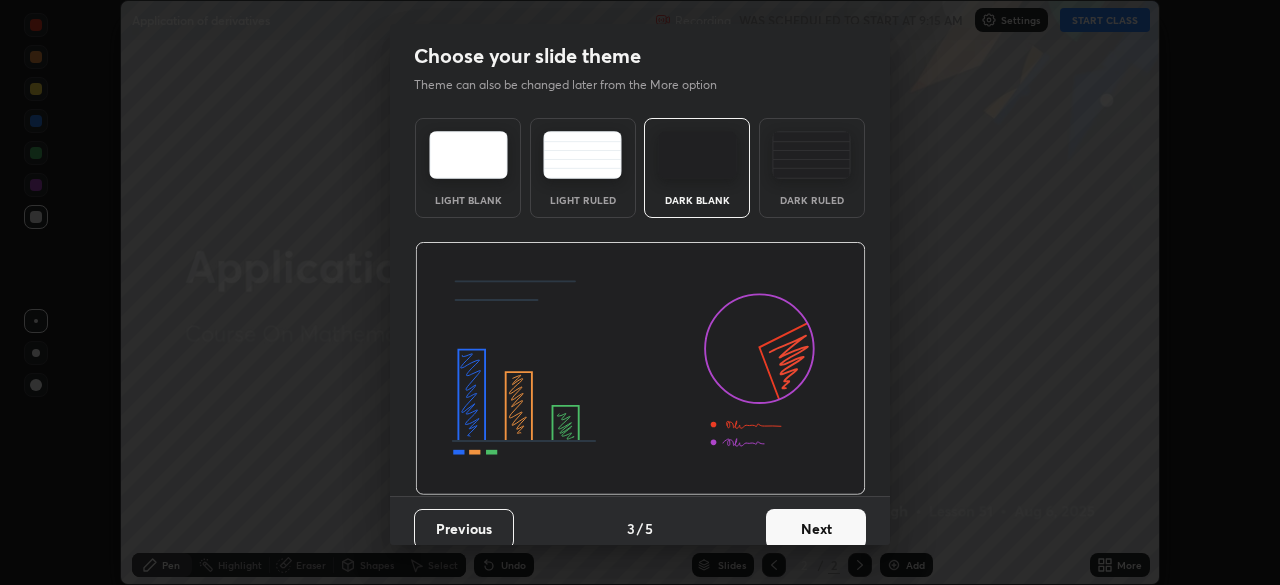 click on "Next" at bounding box center (816, 529) 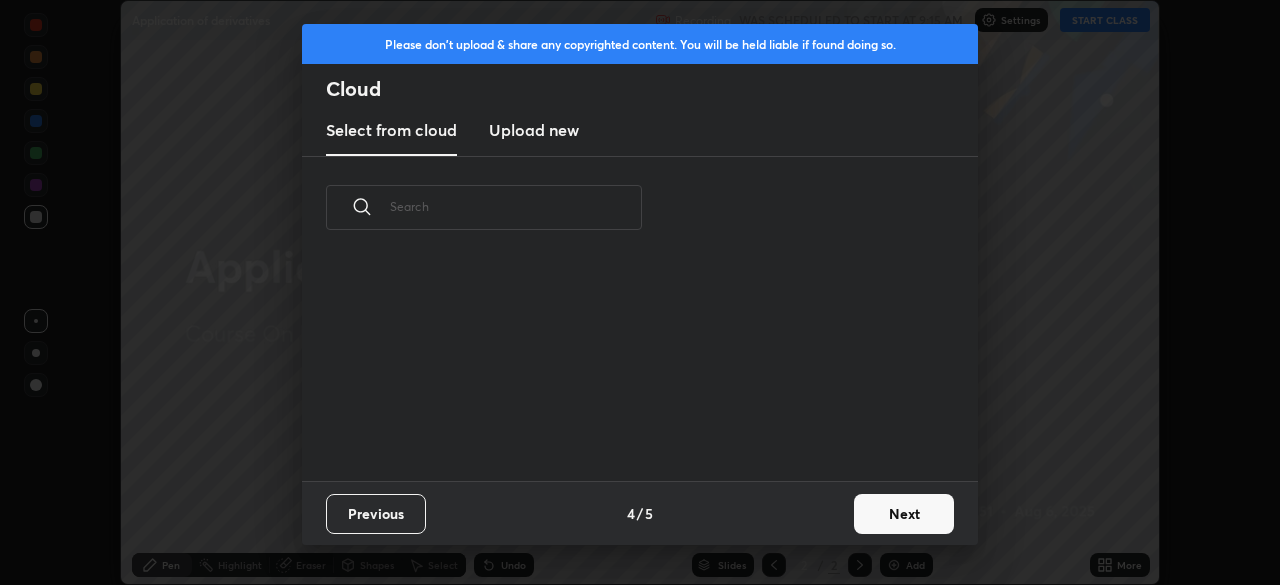 click on "Next" at bounding box center [904, 514] 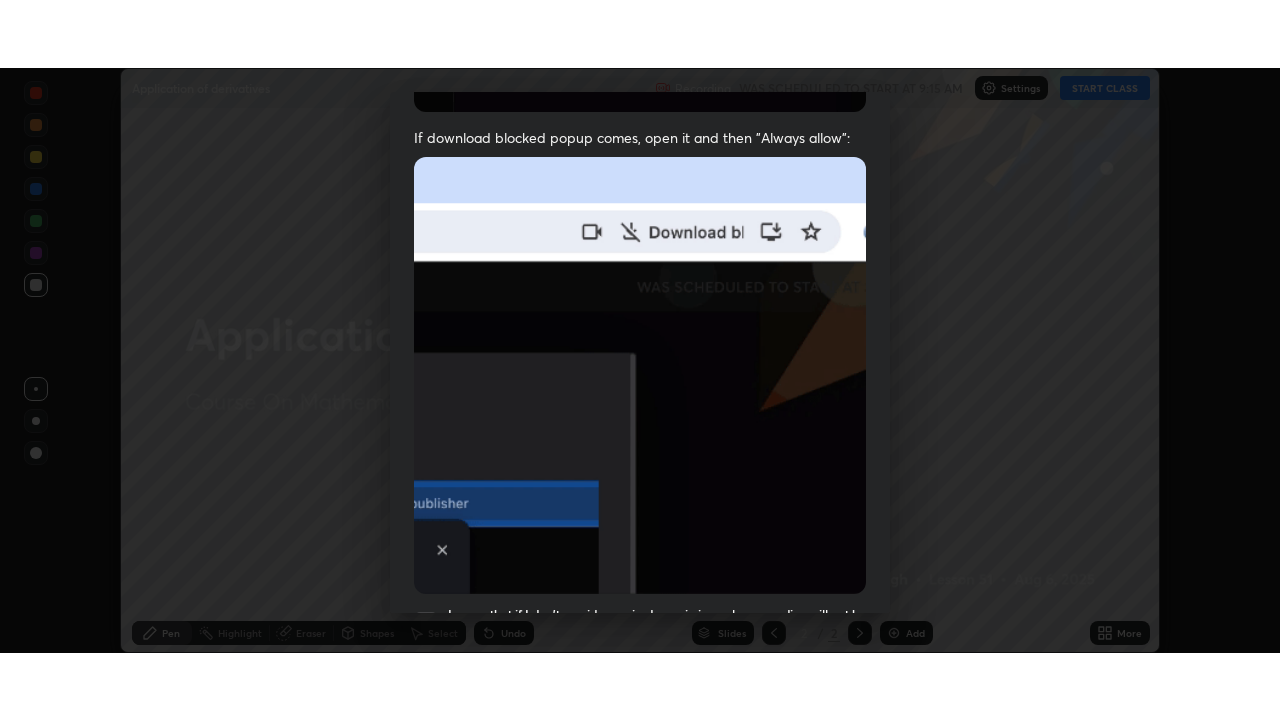 scroll, scrollTop: 479, scrollLeft: 0, axis: vertical 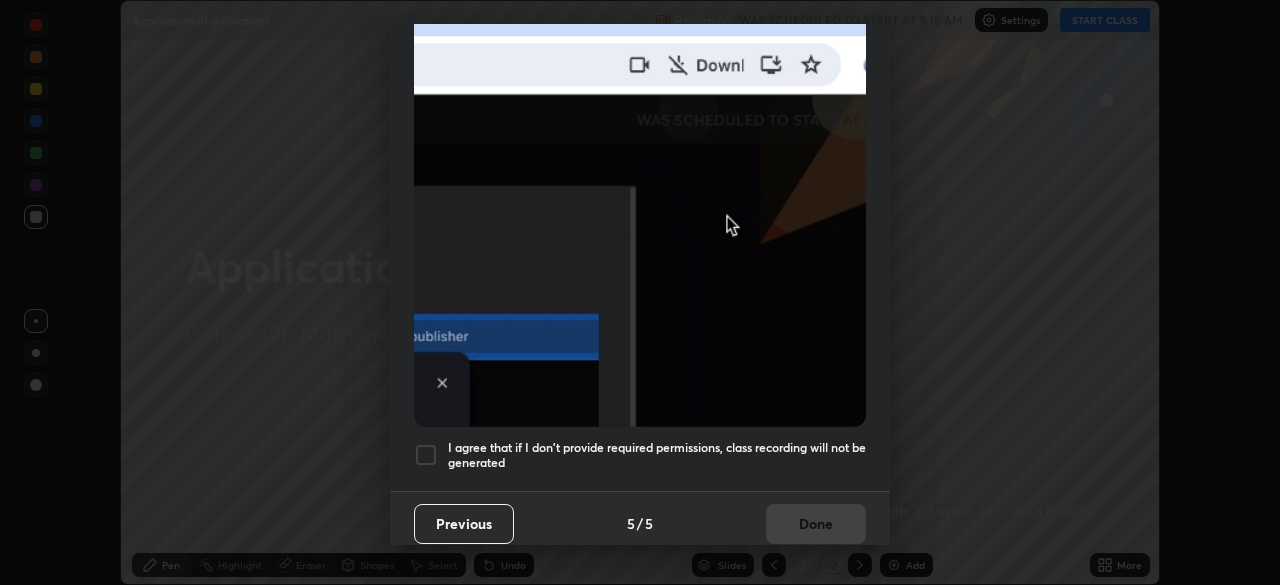 click at bounding box center (426, 455) 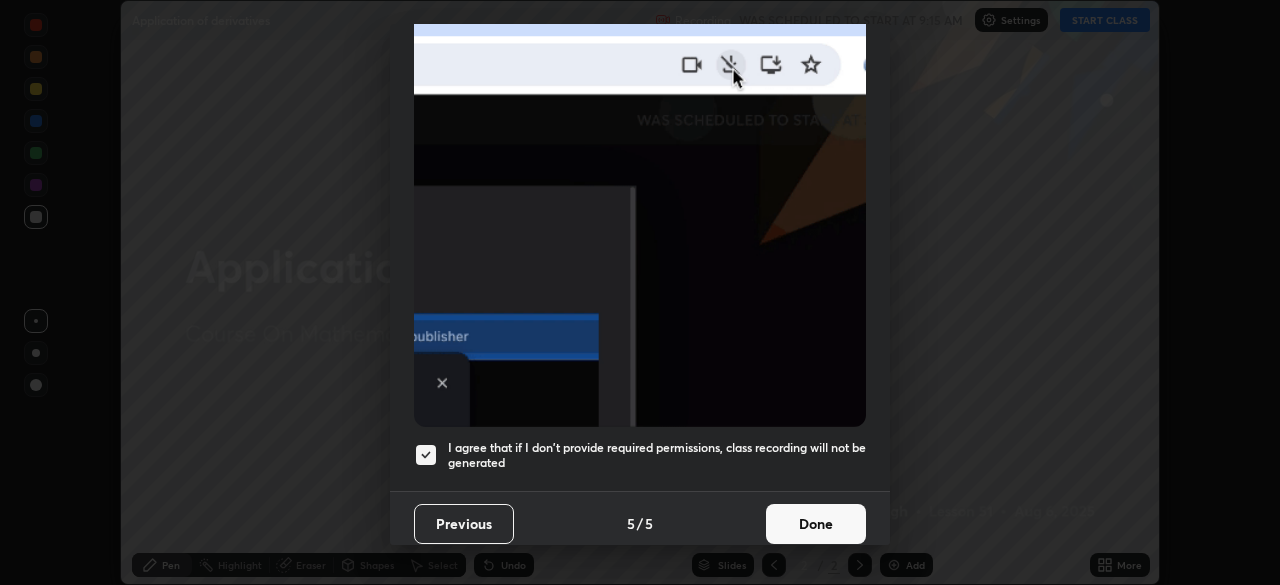 click on "Done" at bounding box center (816, 524) 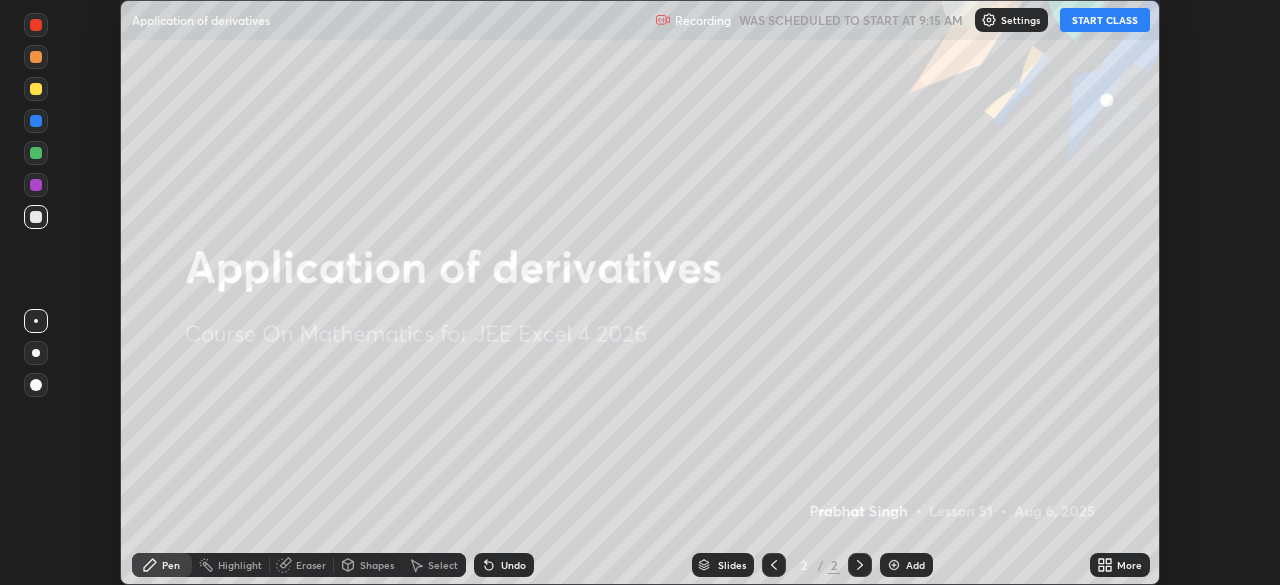 click on "START CLASS" at bounding box center (1105, 20) 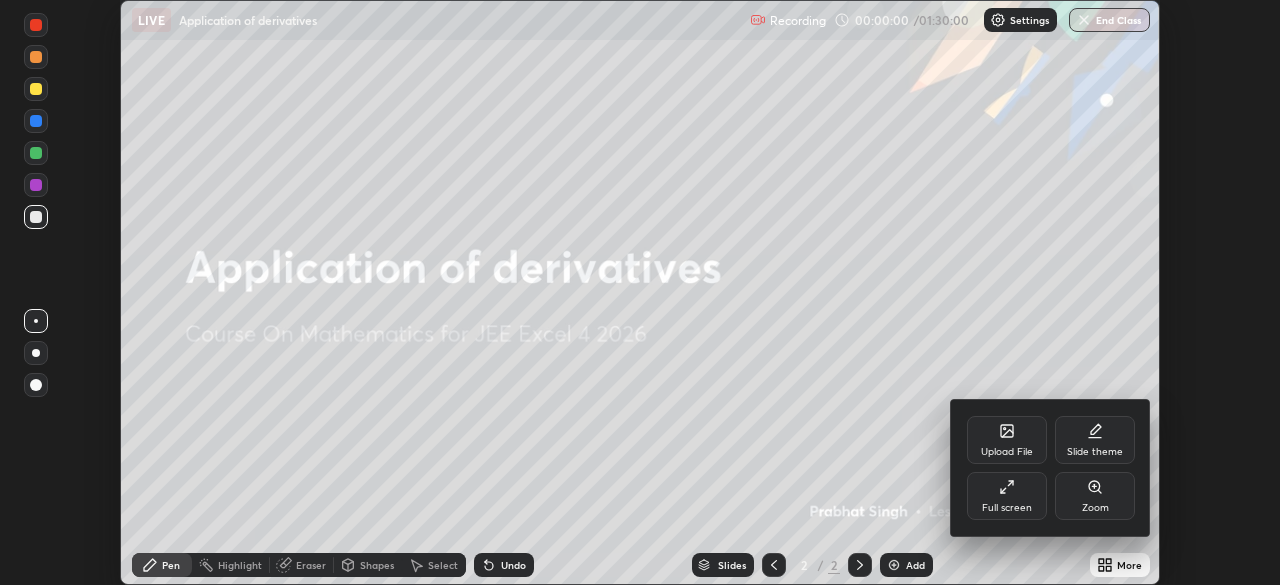 click on "Full screen" at bounding box center [1007, 496] 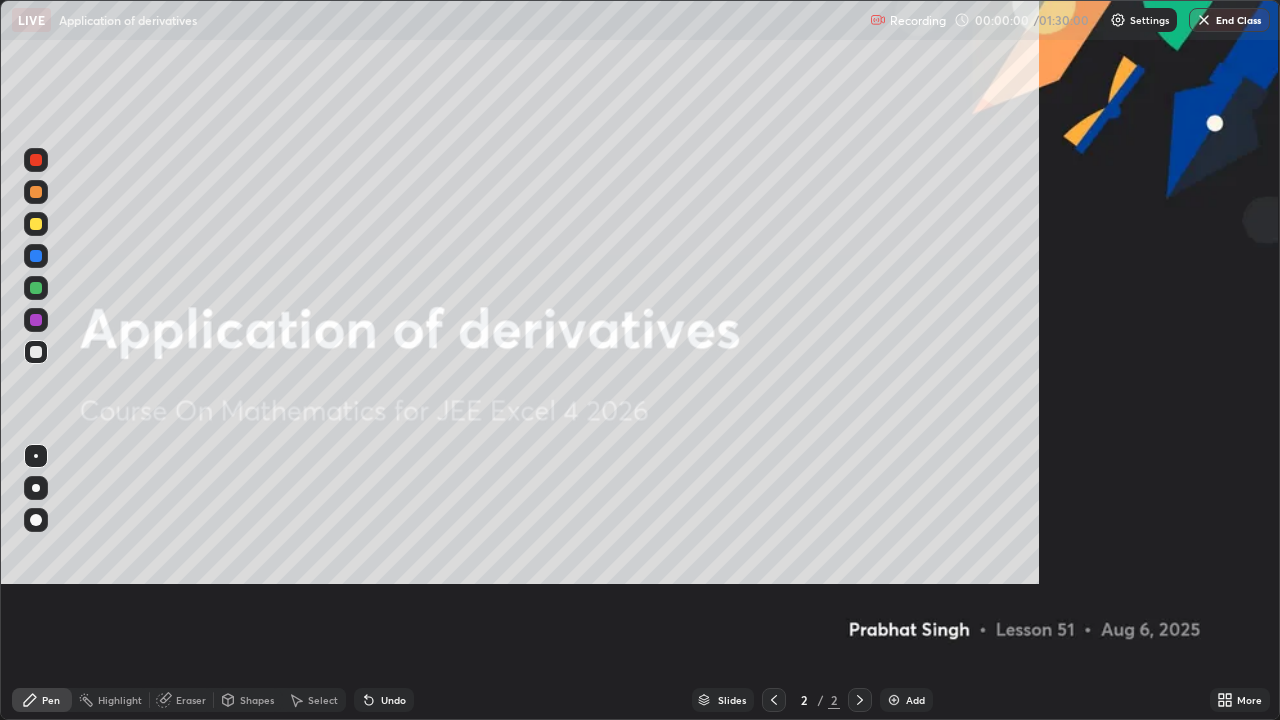 scroll, scrollTop: 99280, scrollLeft: 98720, axis: both 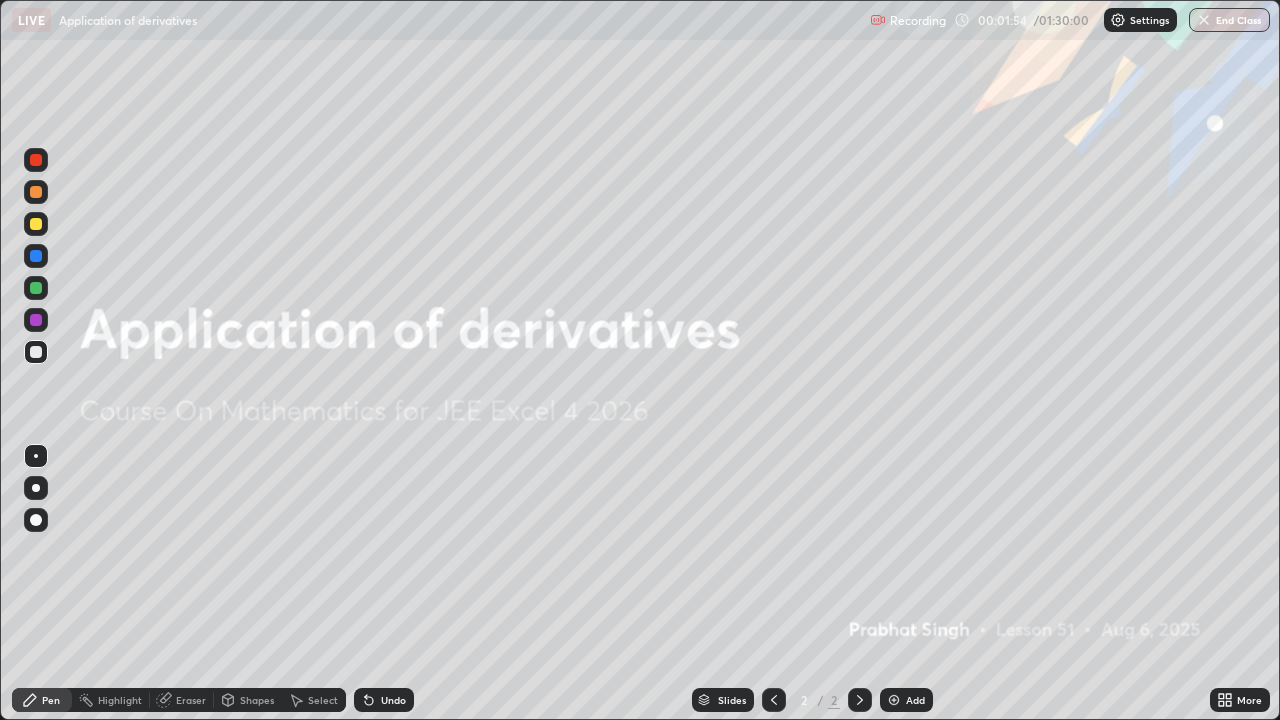 click at bounding box center [894, 700] 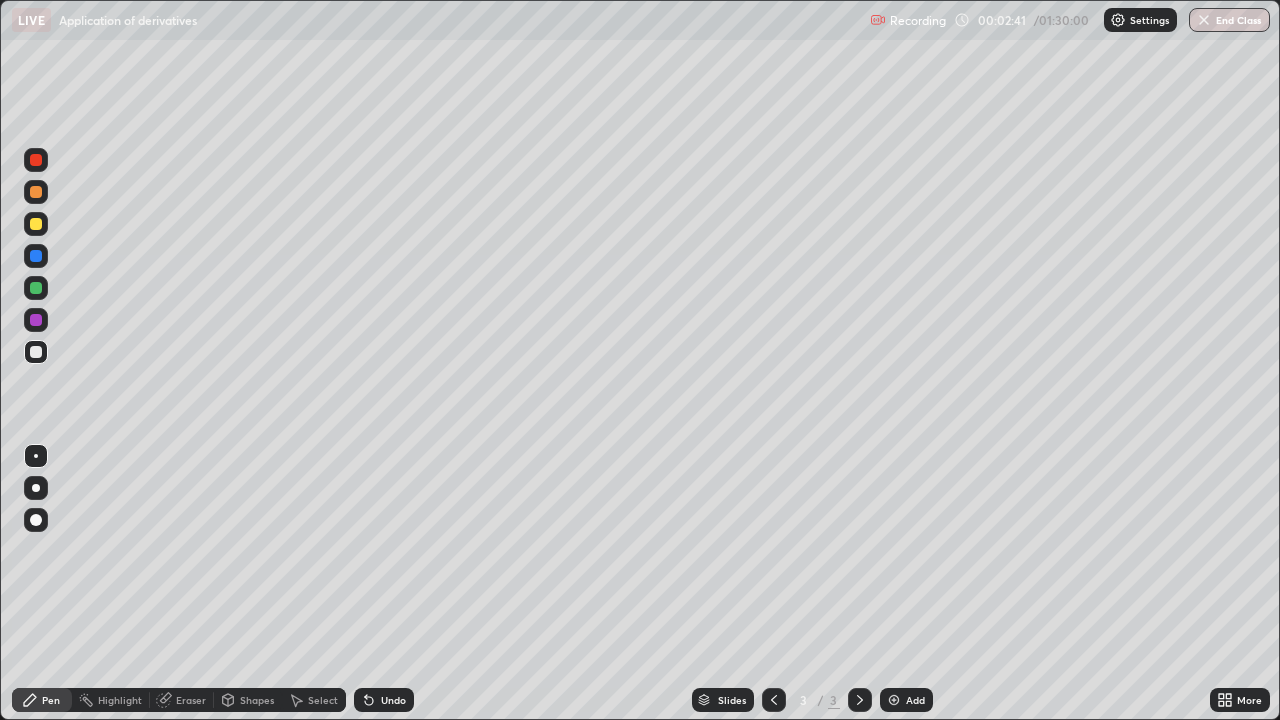 click at bounding box center (36, 224) 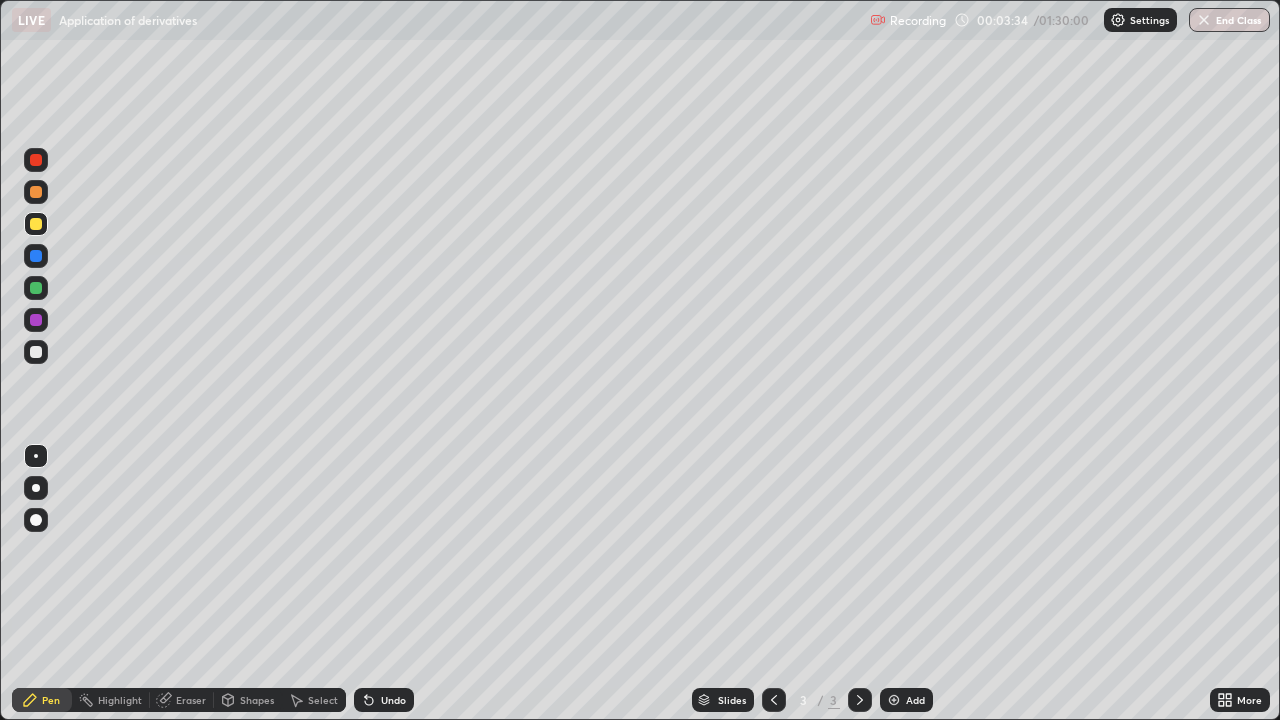 click at bounding box center (36, 160) 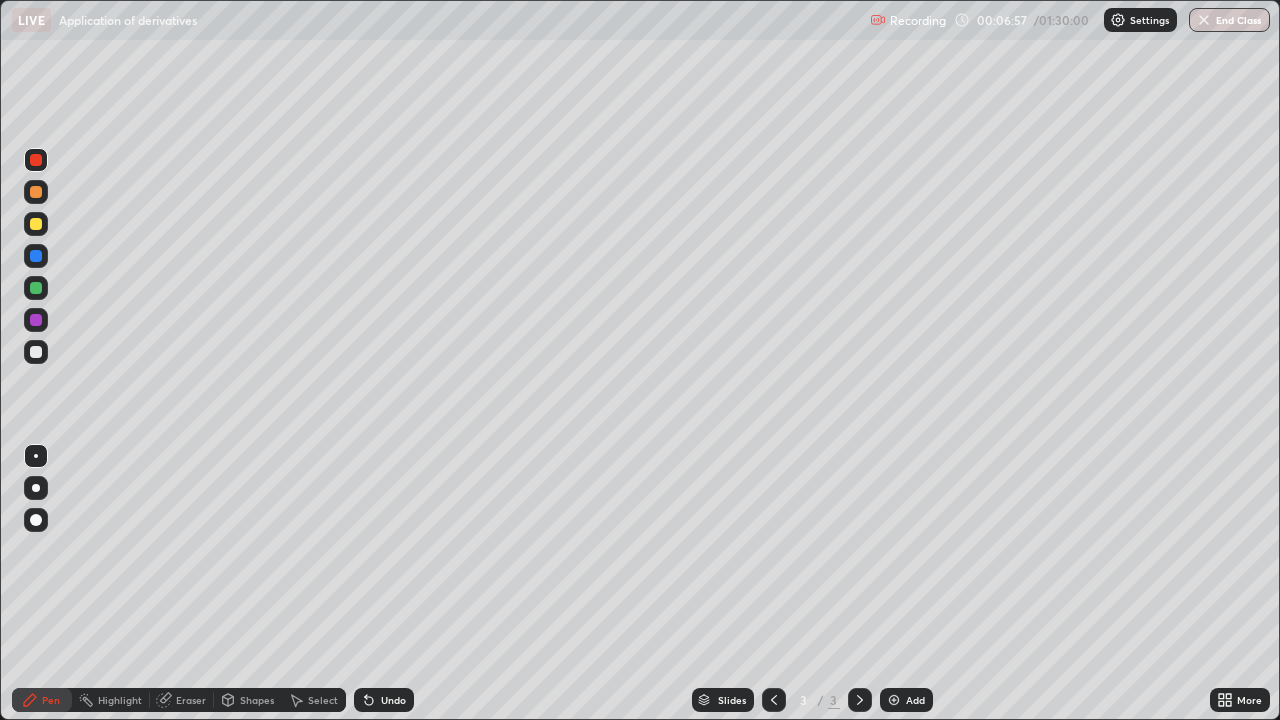 click at bounding box center [36, 352] 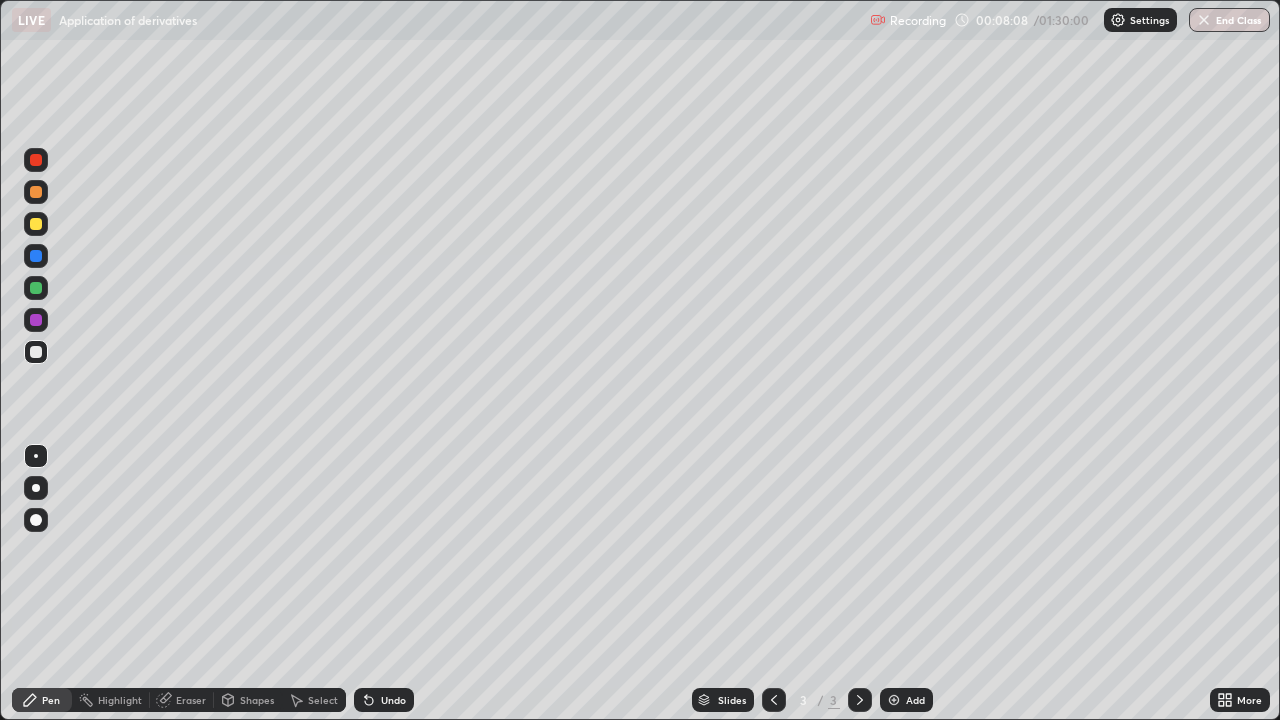 click at bounding box center [36, 288] 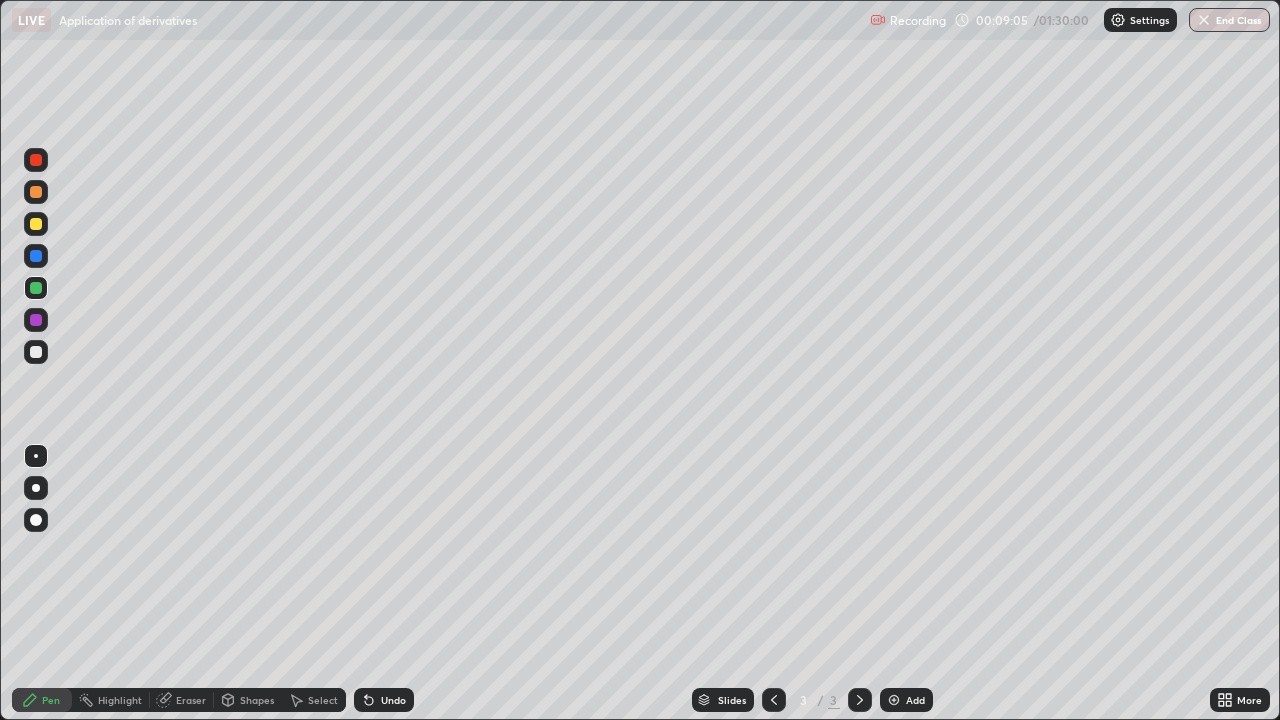 click at bounding box center (36, 224) 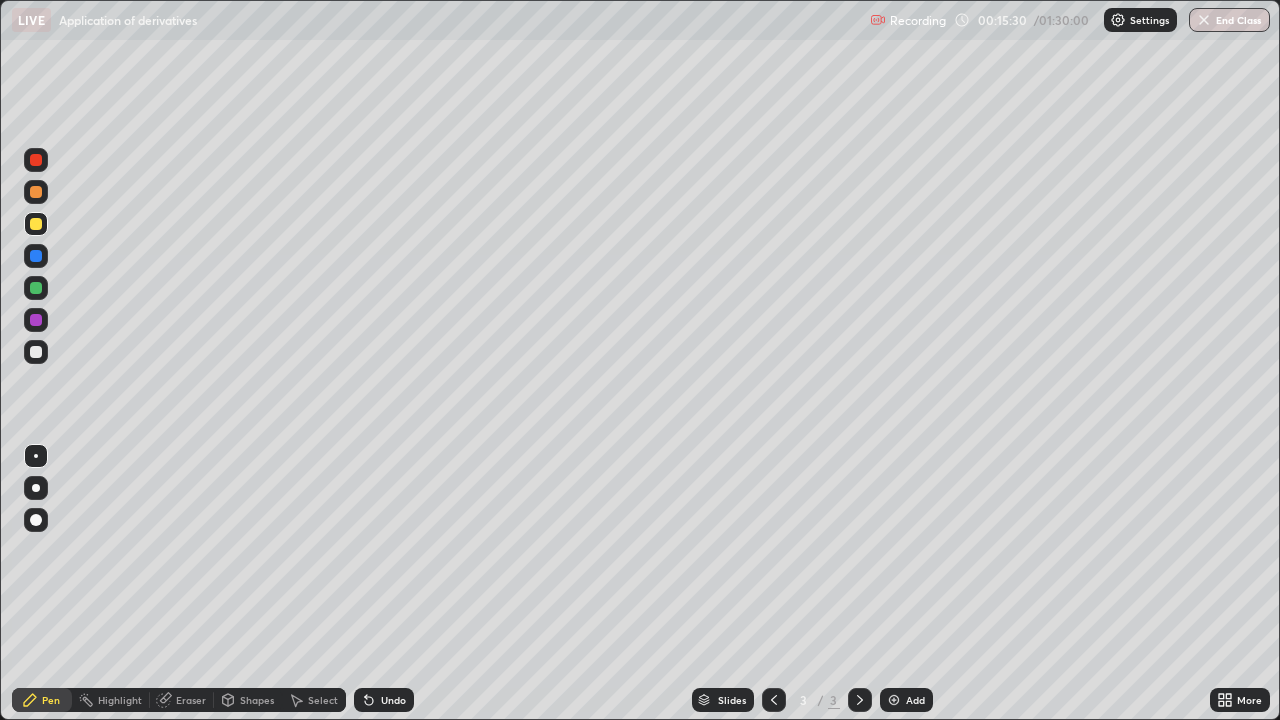 click at bounding box center (894, 700) 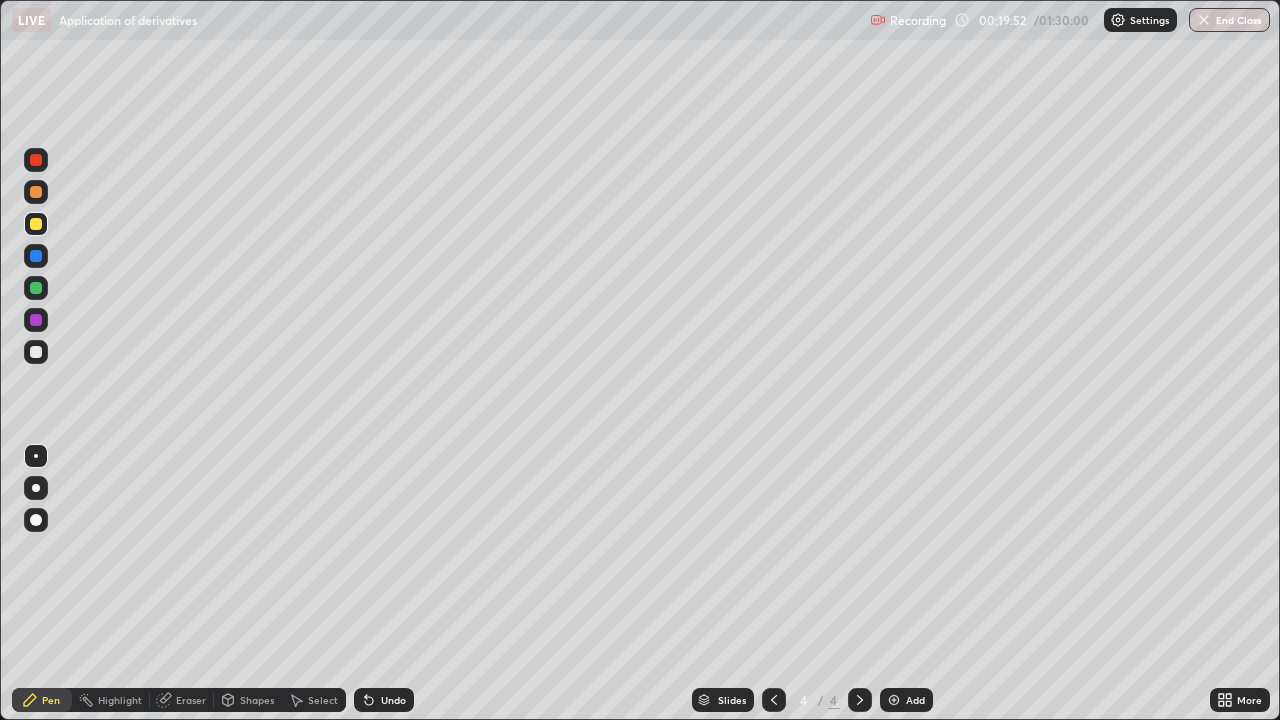 click at bounding box center [36, 352] 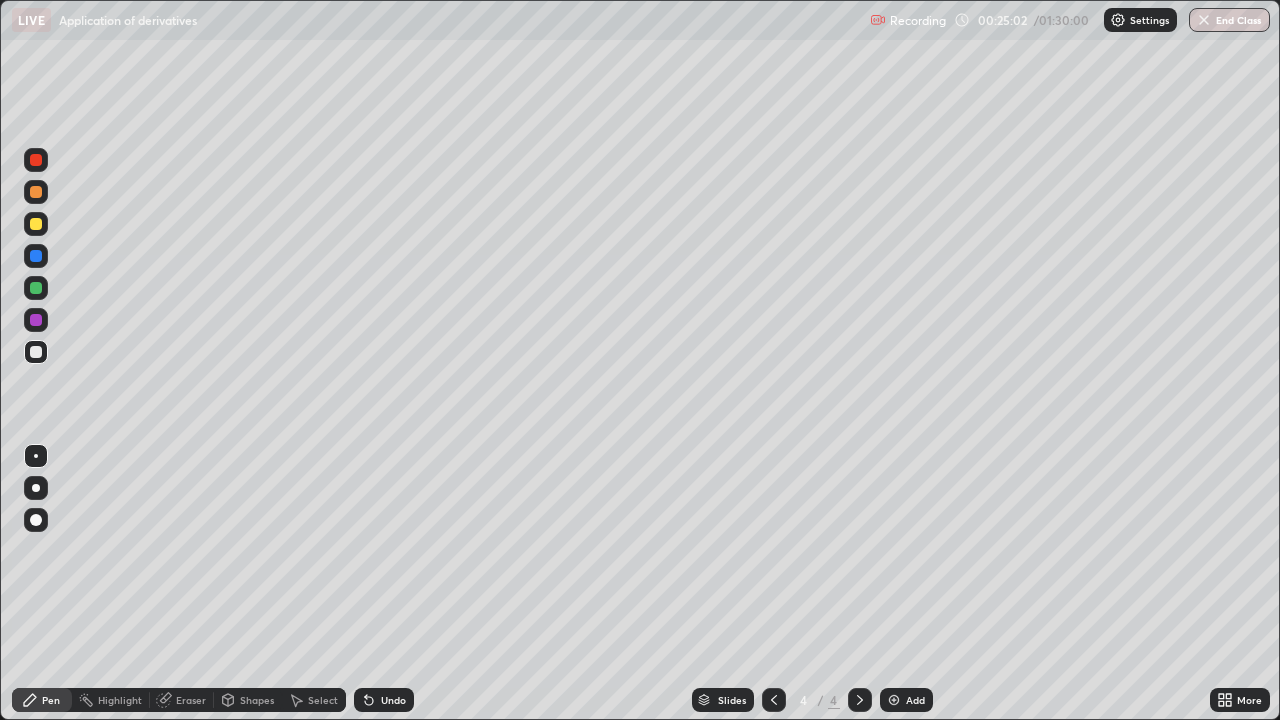 click at bounding box center [894, 700] 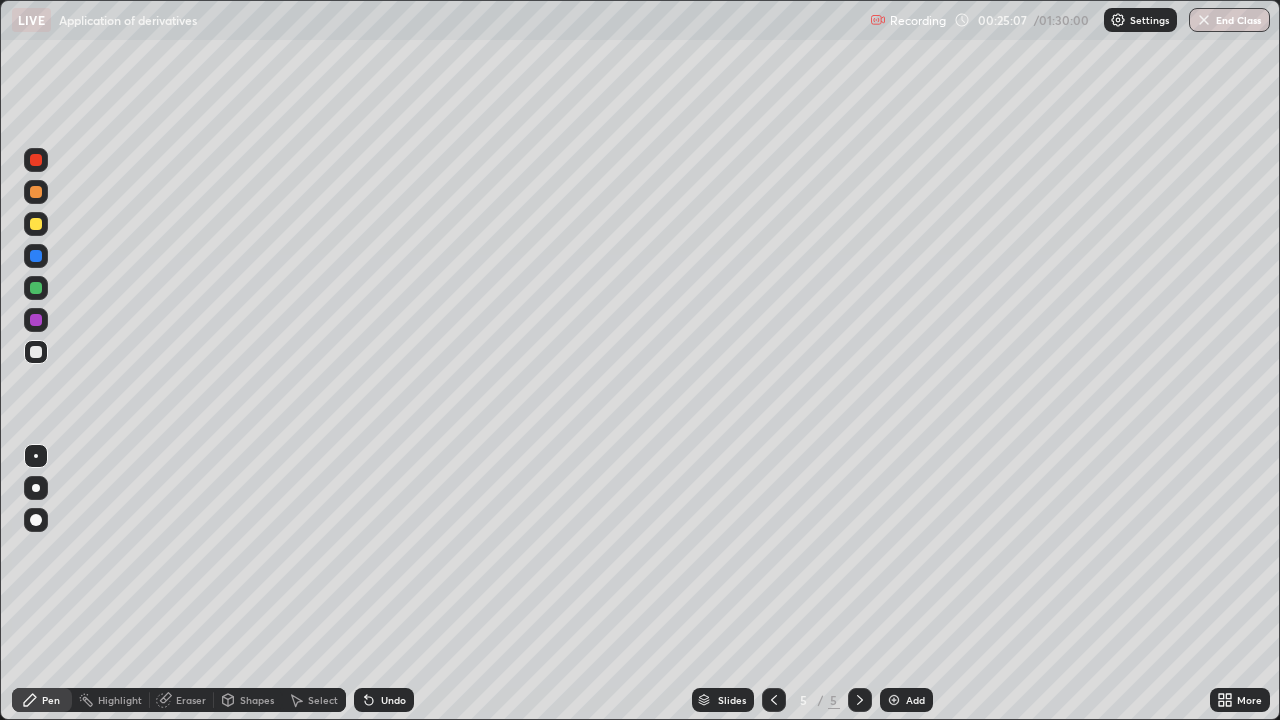 click 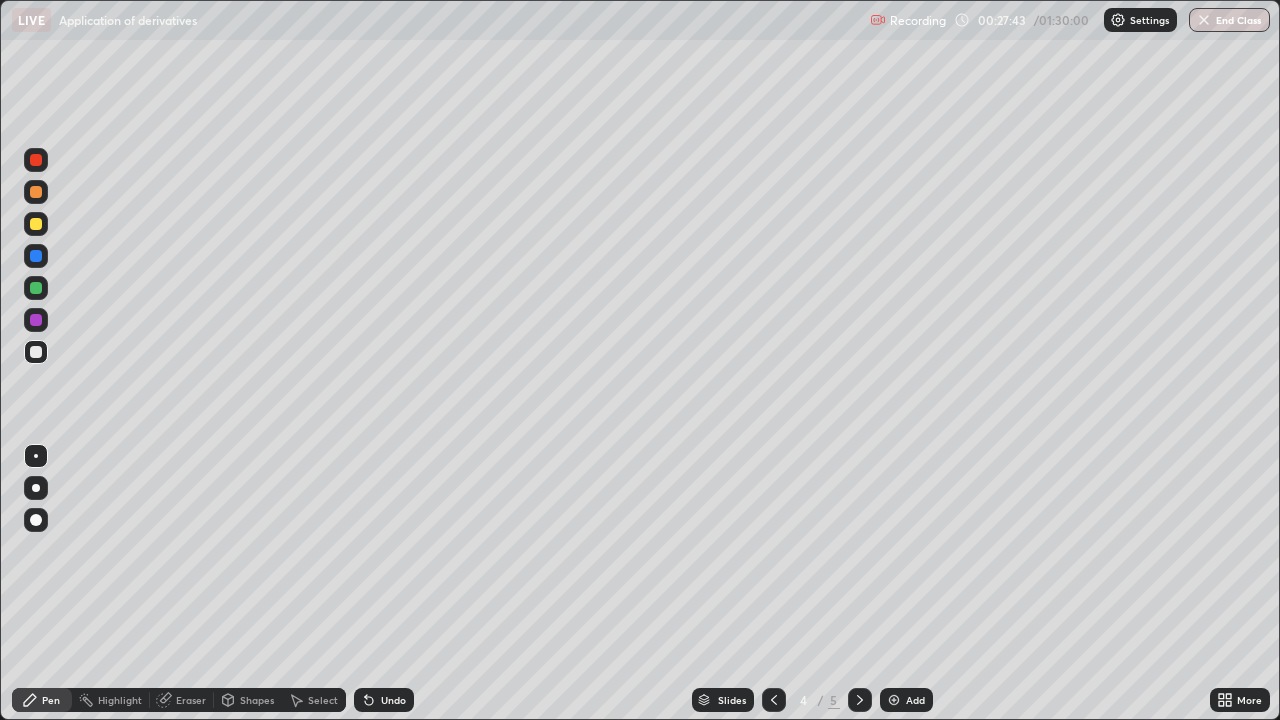 click on "Add" at bounding box center [906, 700] 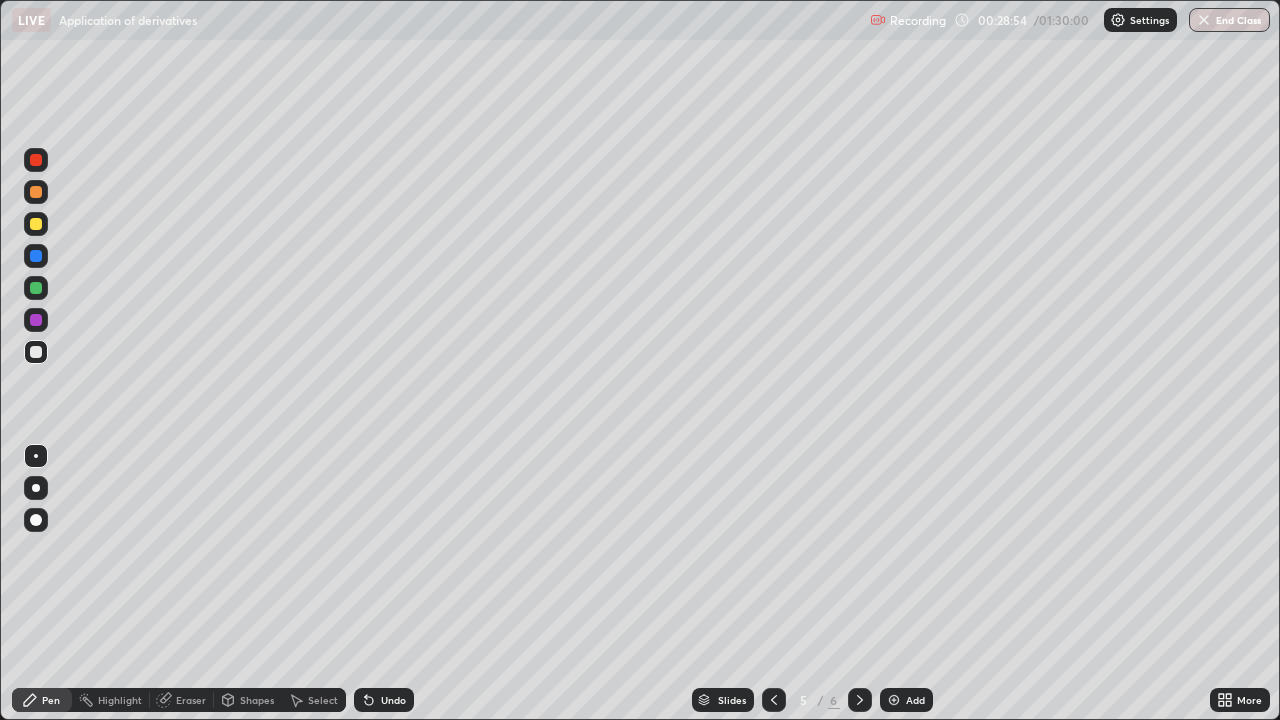 click at bounding box center (894, 700) 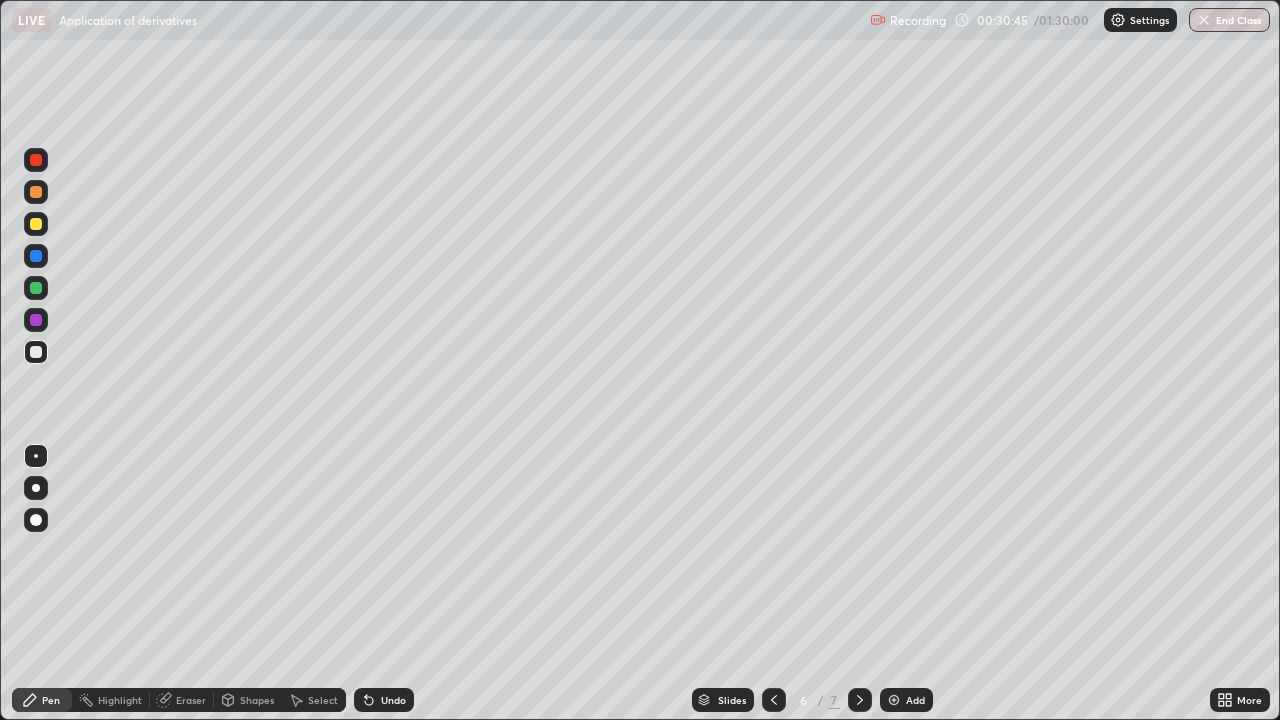 click at bounding box center [774, 700] 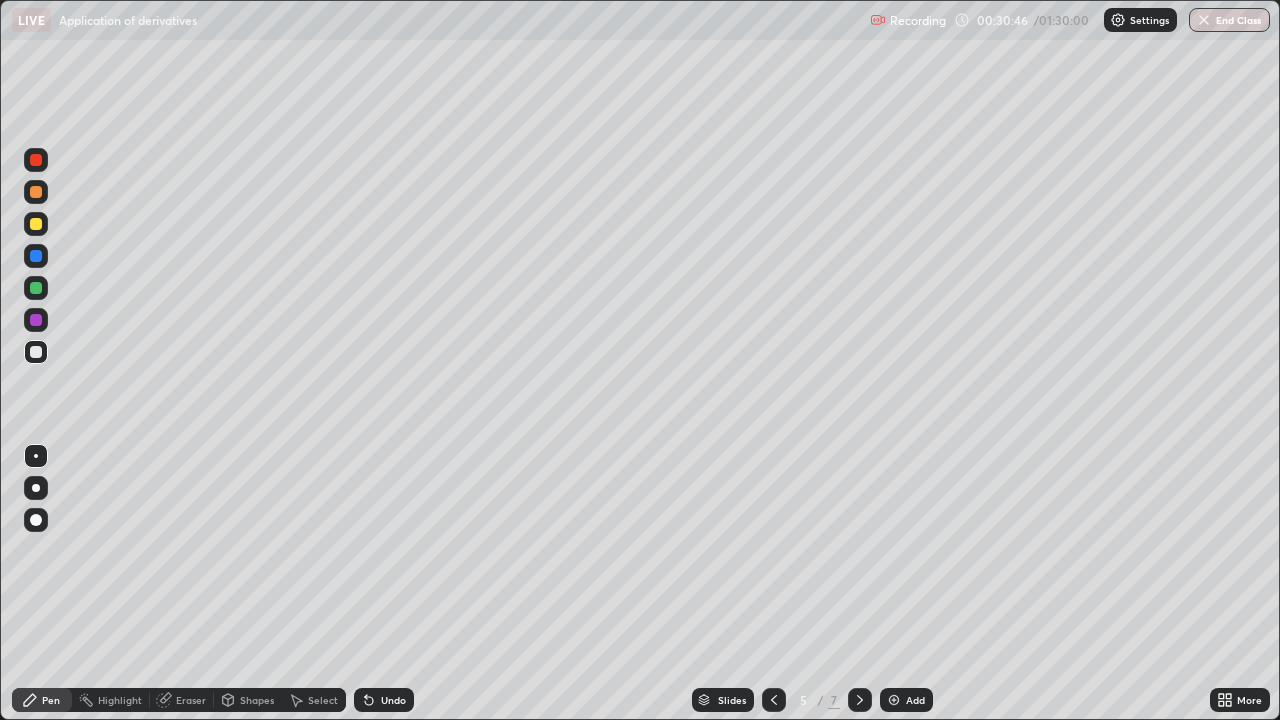 click at bounding box center (774, 700) 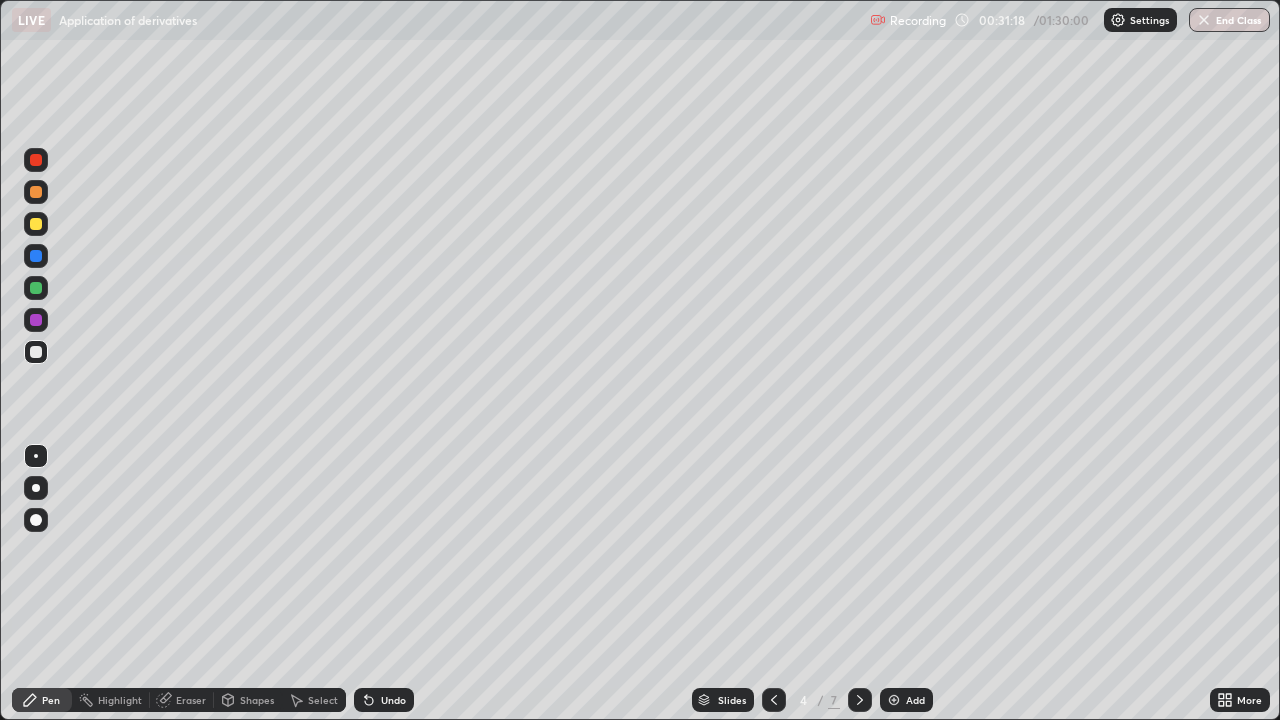 click 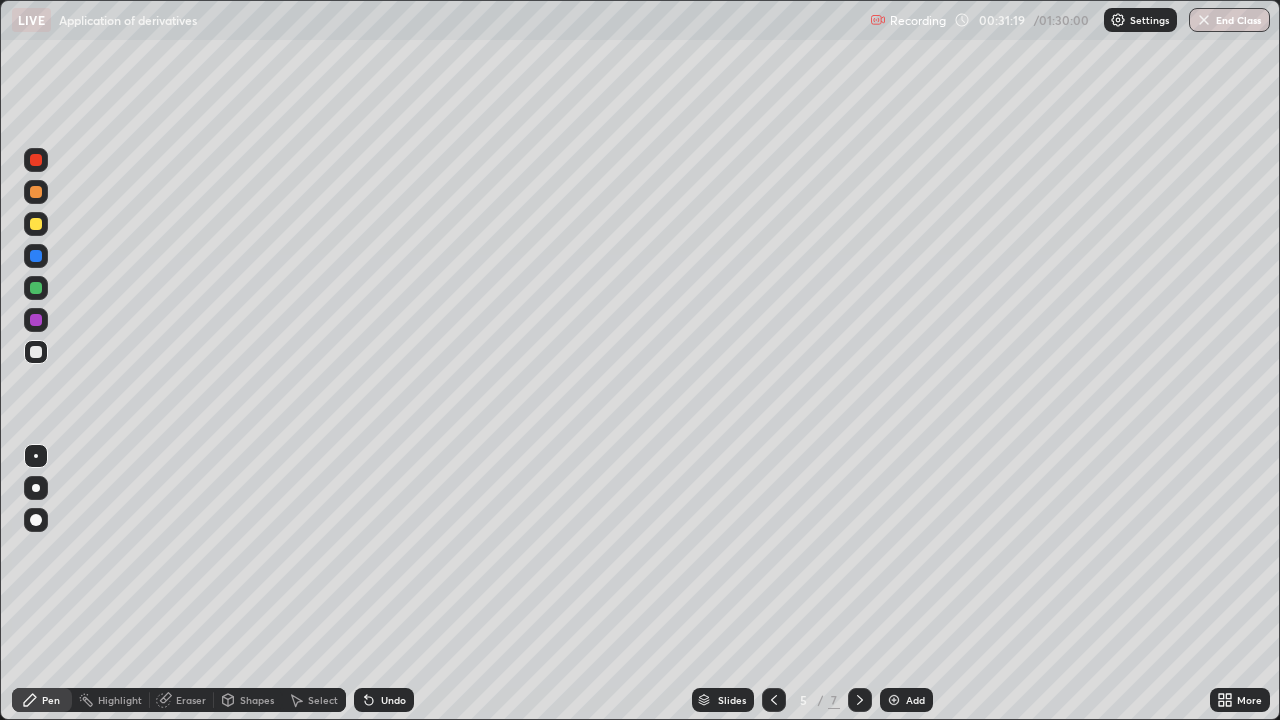 click 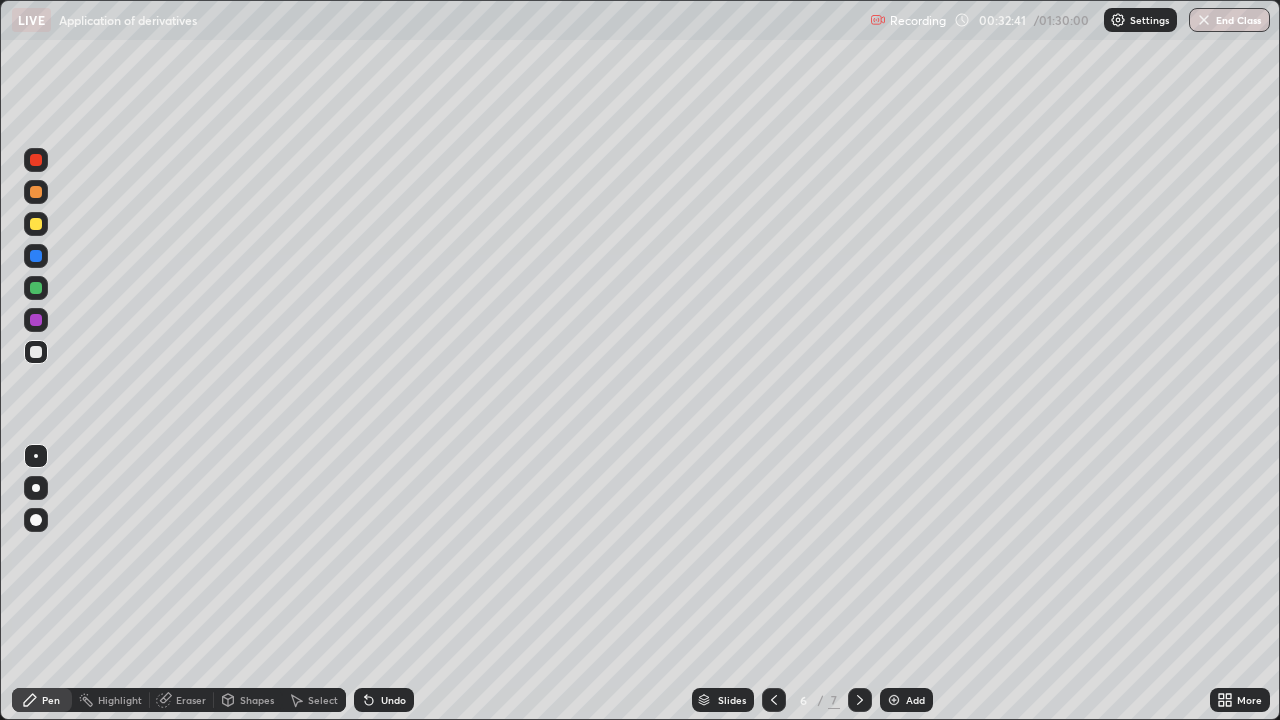 click 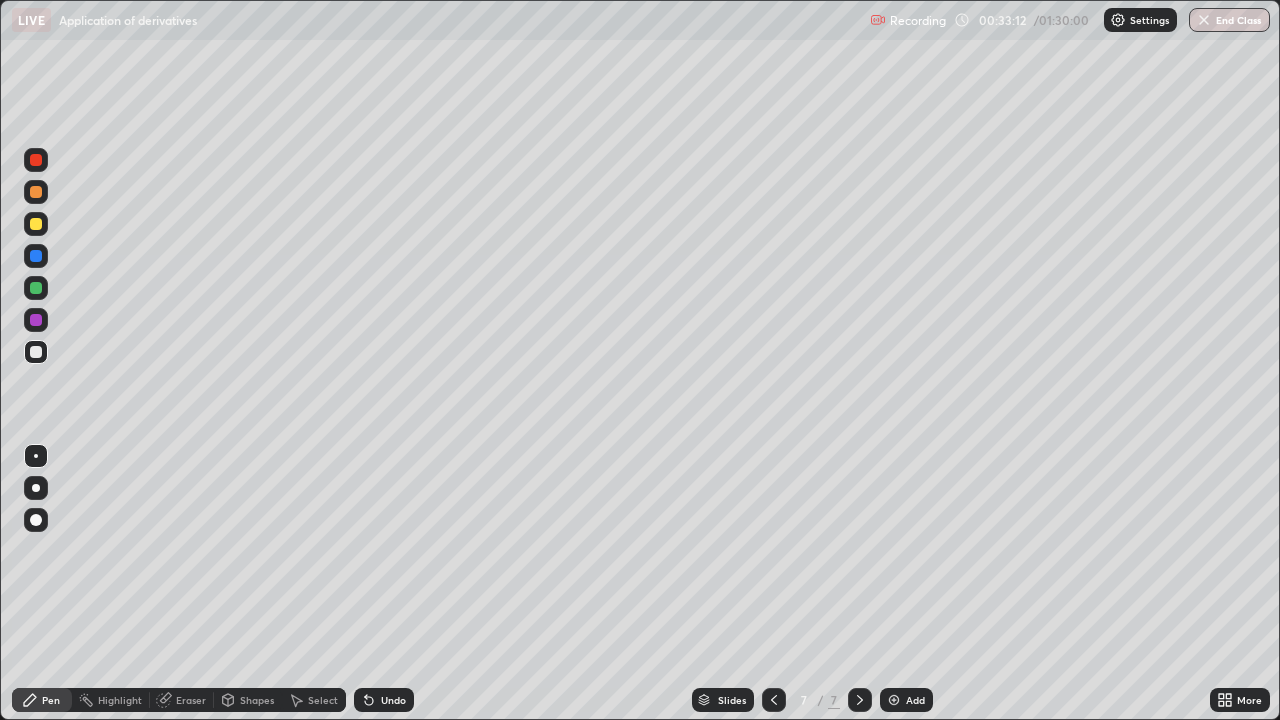 click at bounding box center [36, 224] 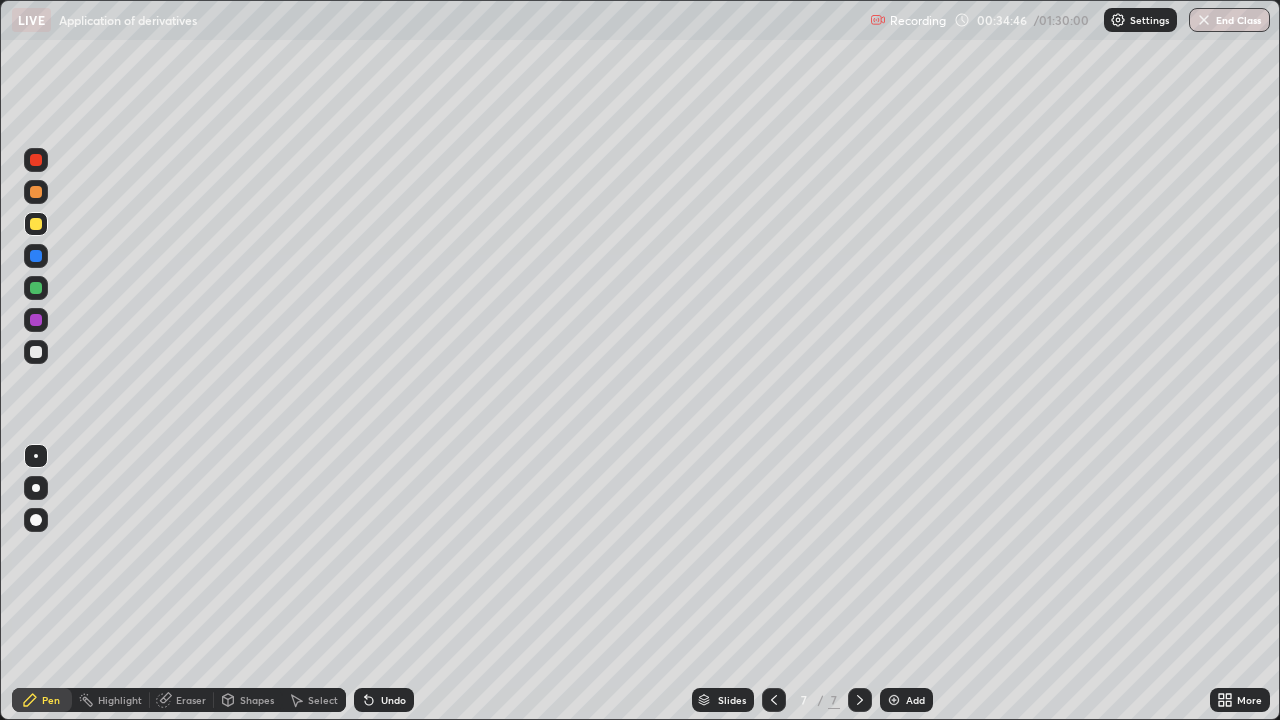 click at bounding box center (36, 352) 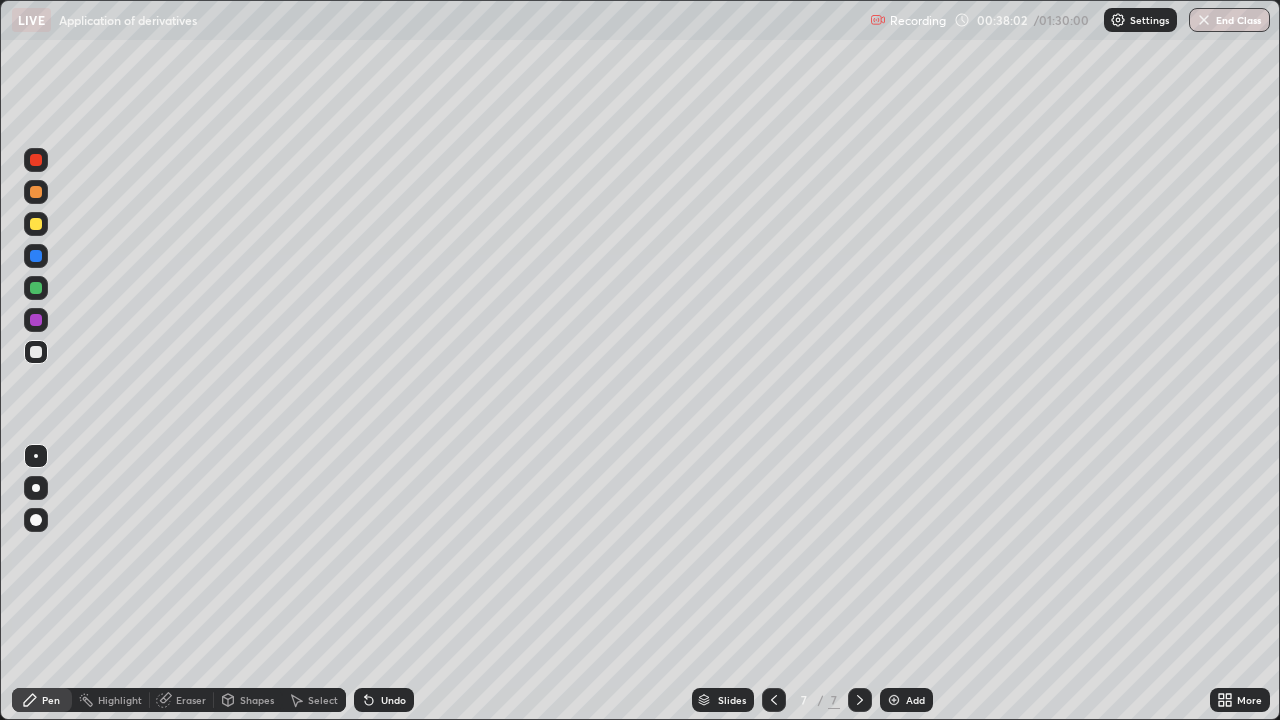 click at bounding box center [894, 700] 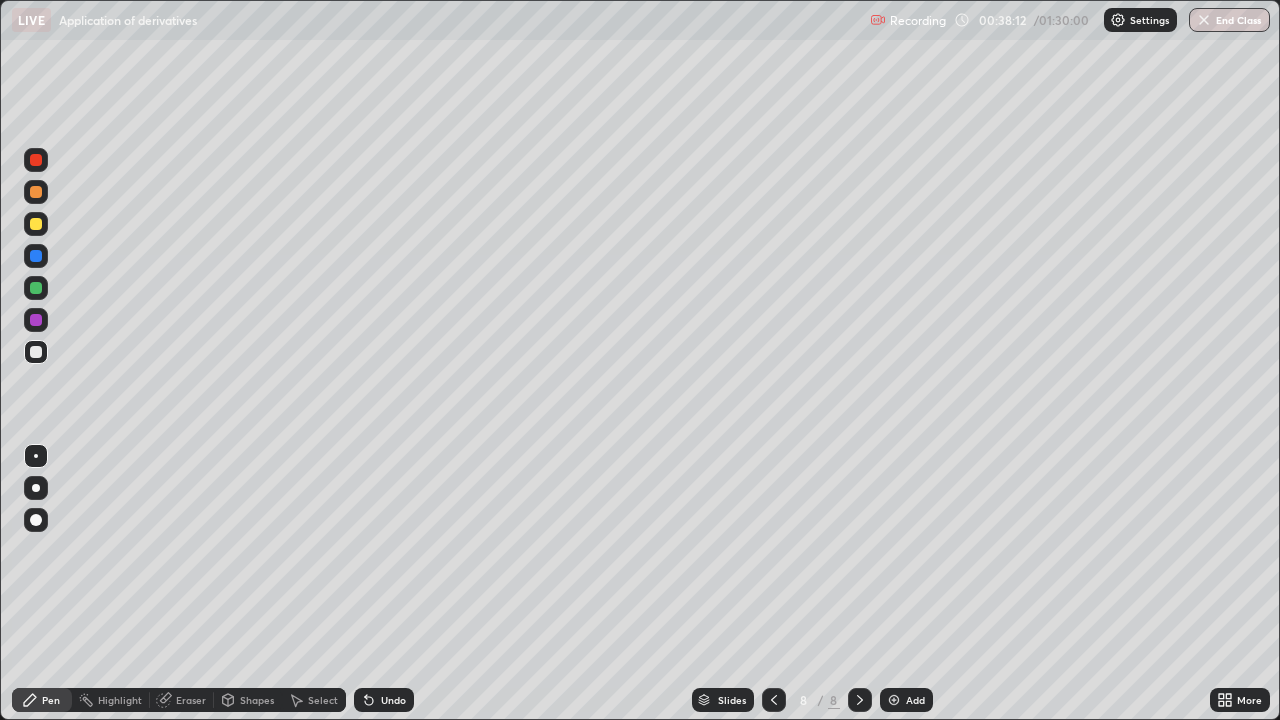 click 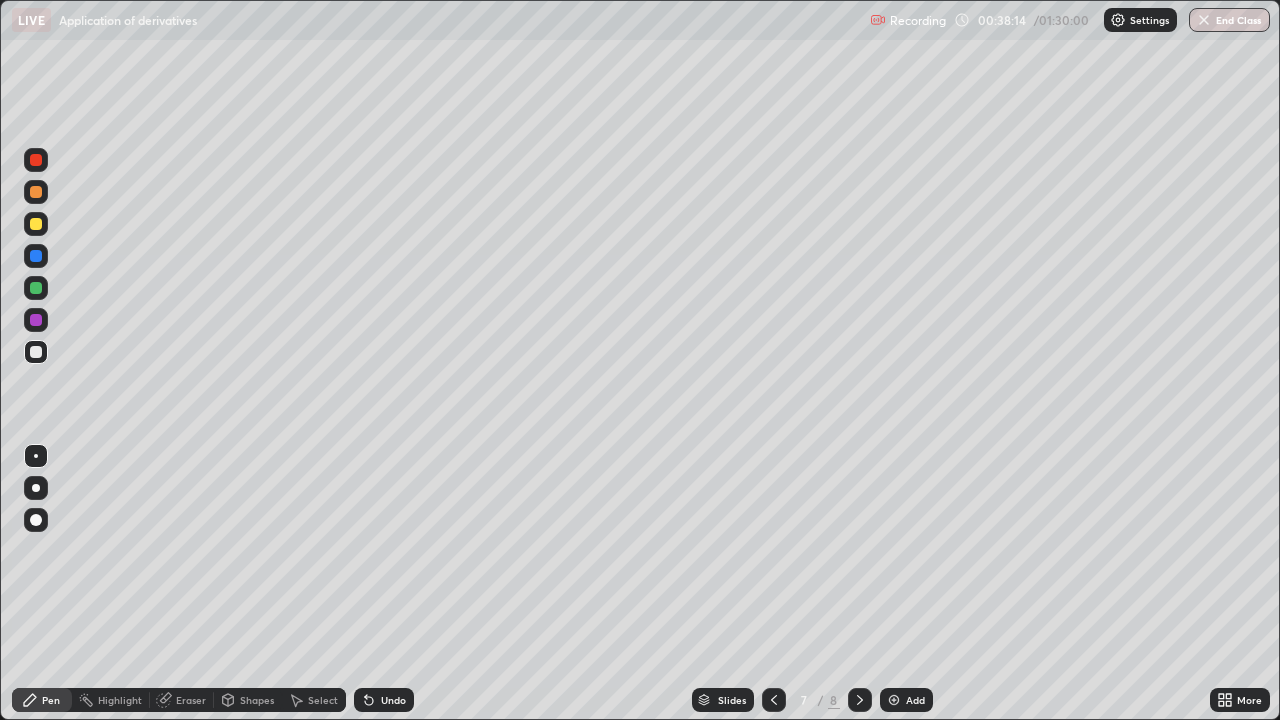 click 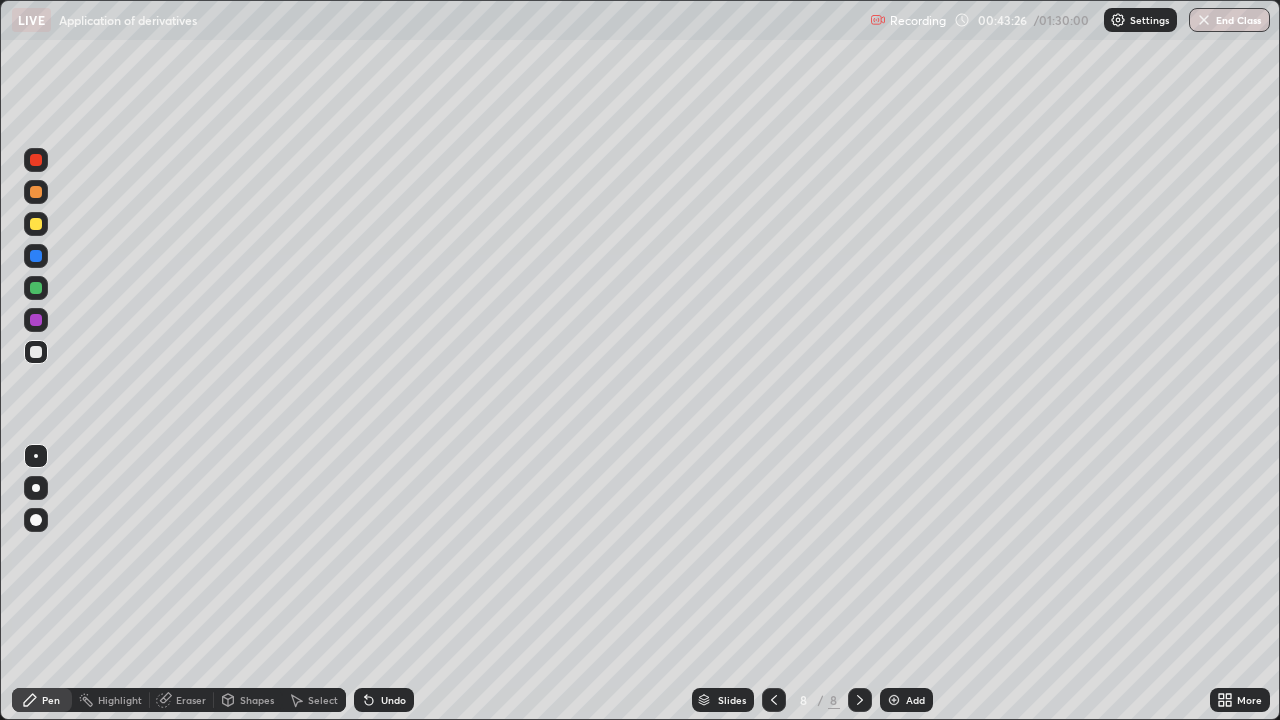 click at bounding box center [894, 700] 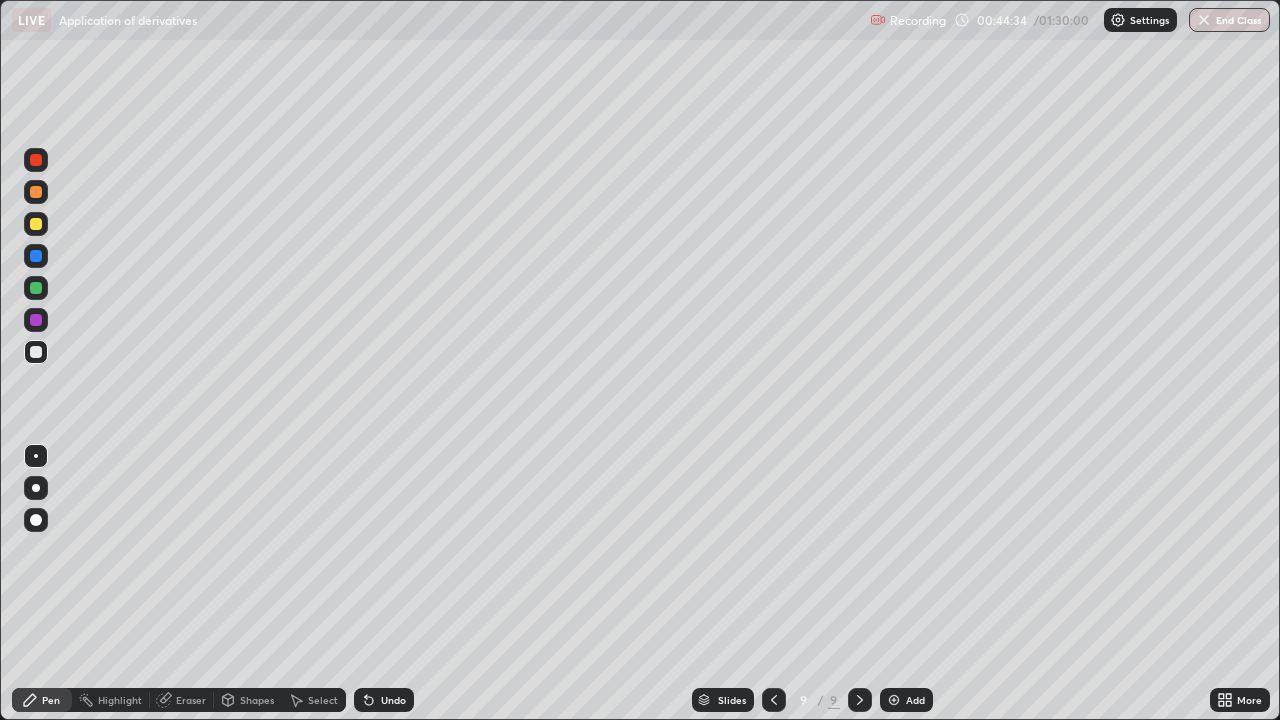click at bounding box center [36, 224] 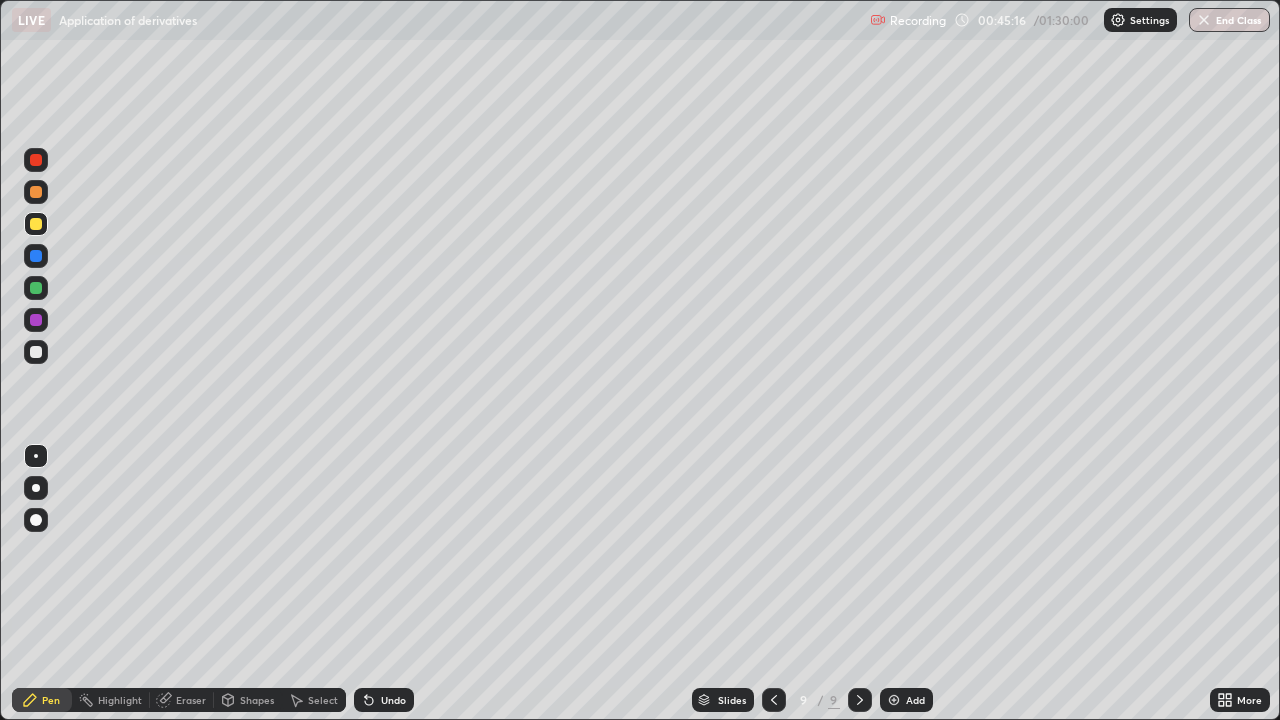 click at bounding box center (36, 352) 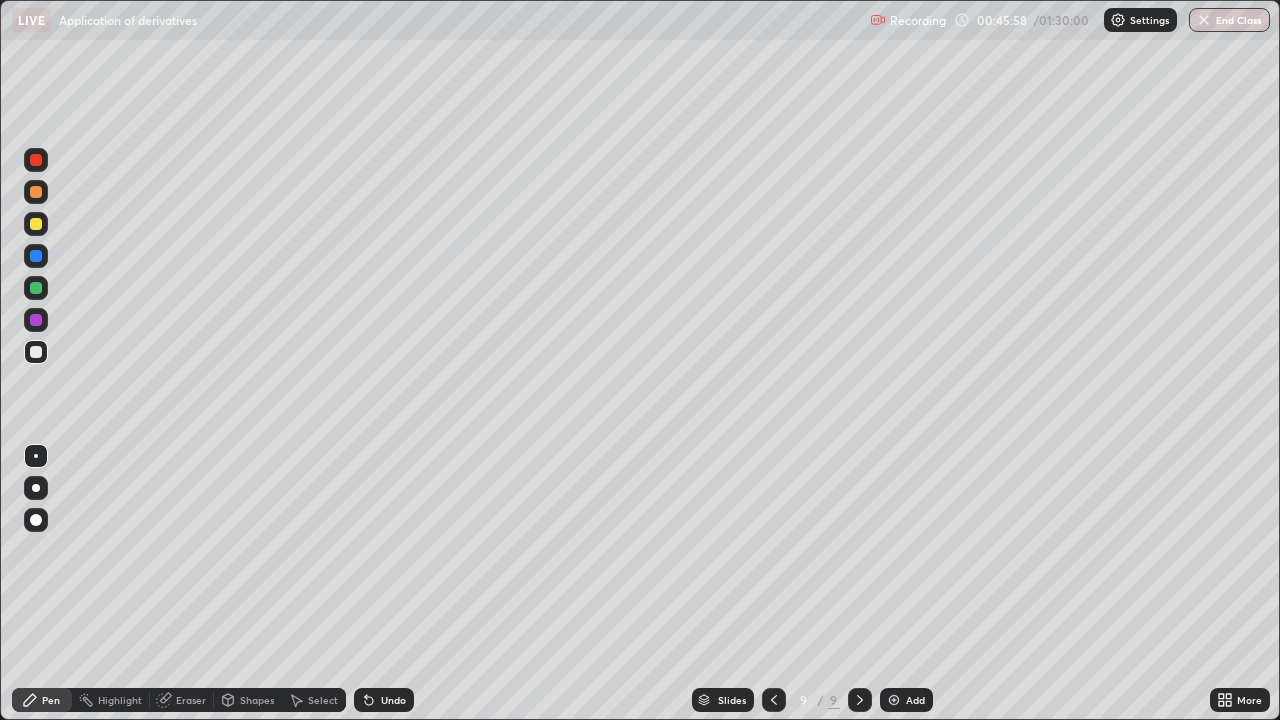 click at bounding box center (36, 160) 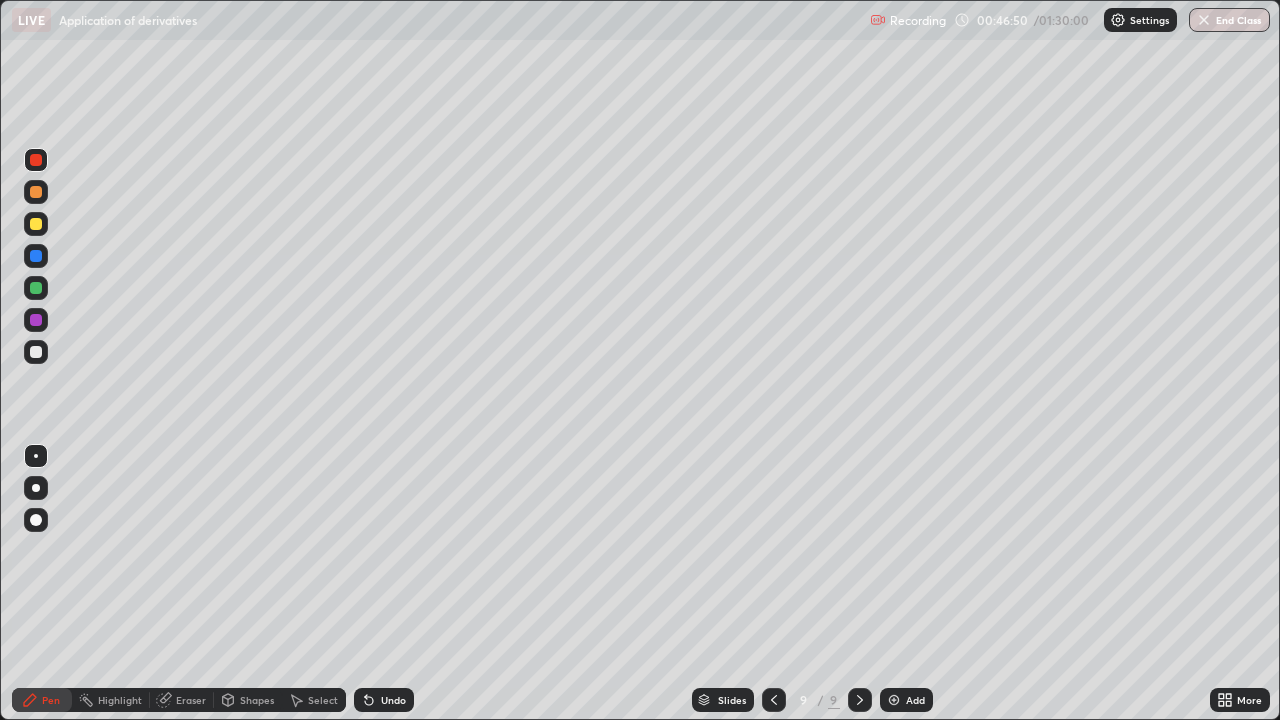 click at bounding box center (36, 288) 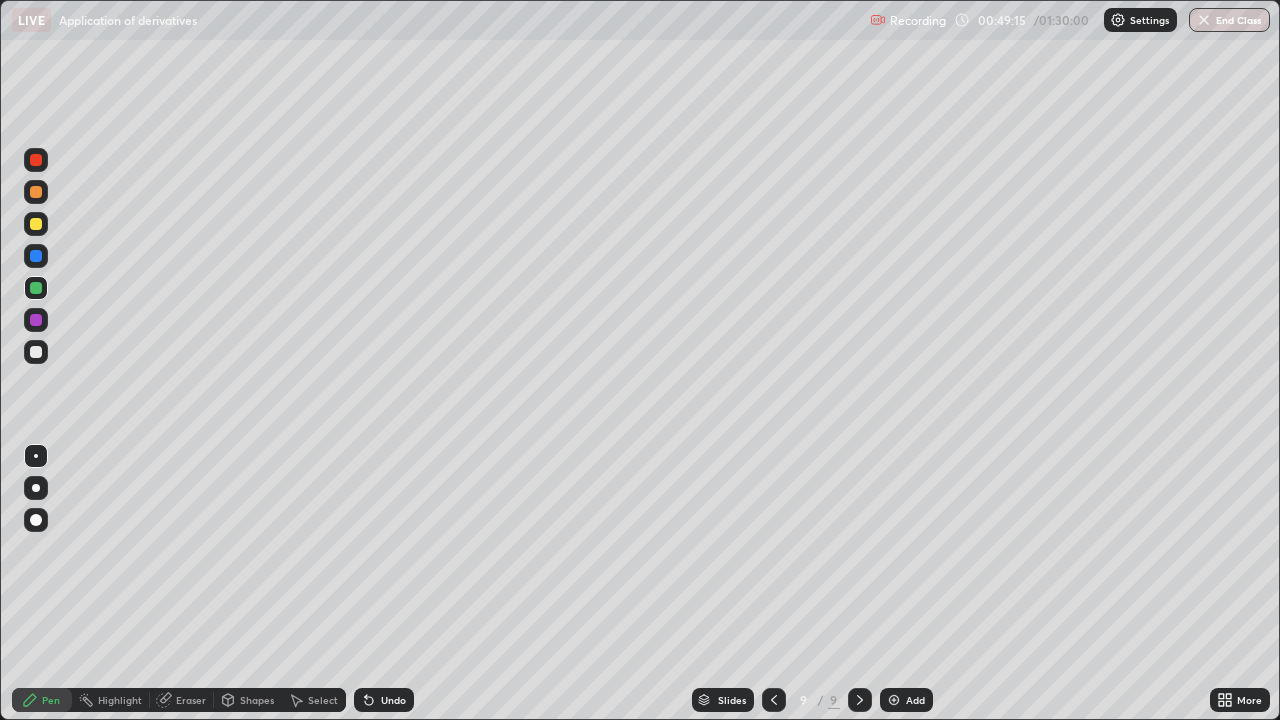 click at bounding box center [36, 352] 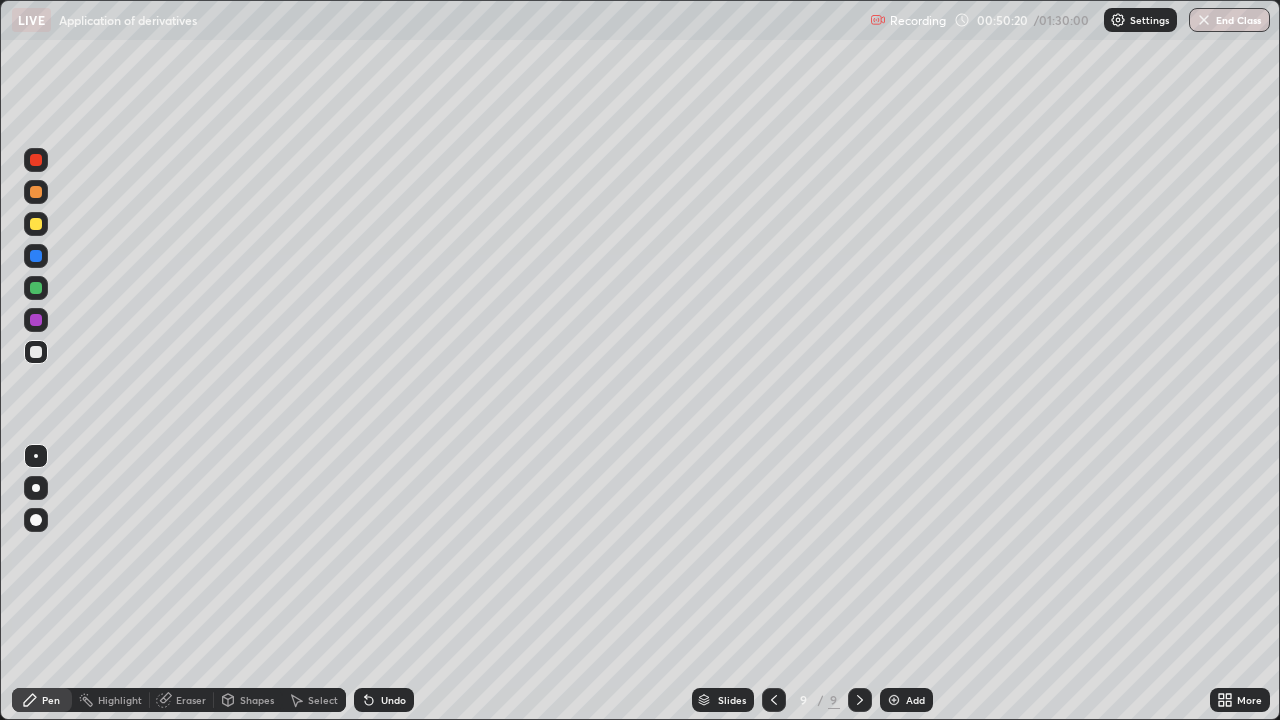 click on "Add" at bounding box center [906, 700] 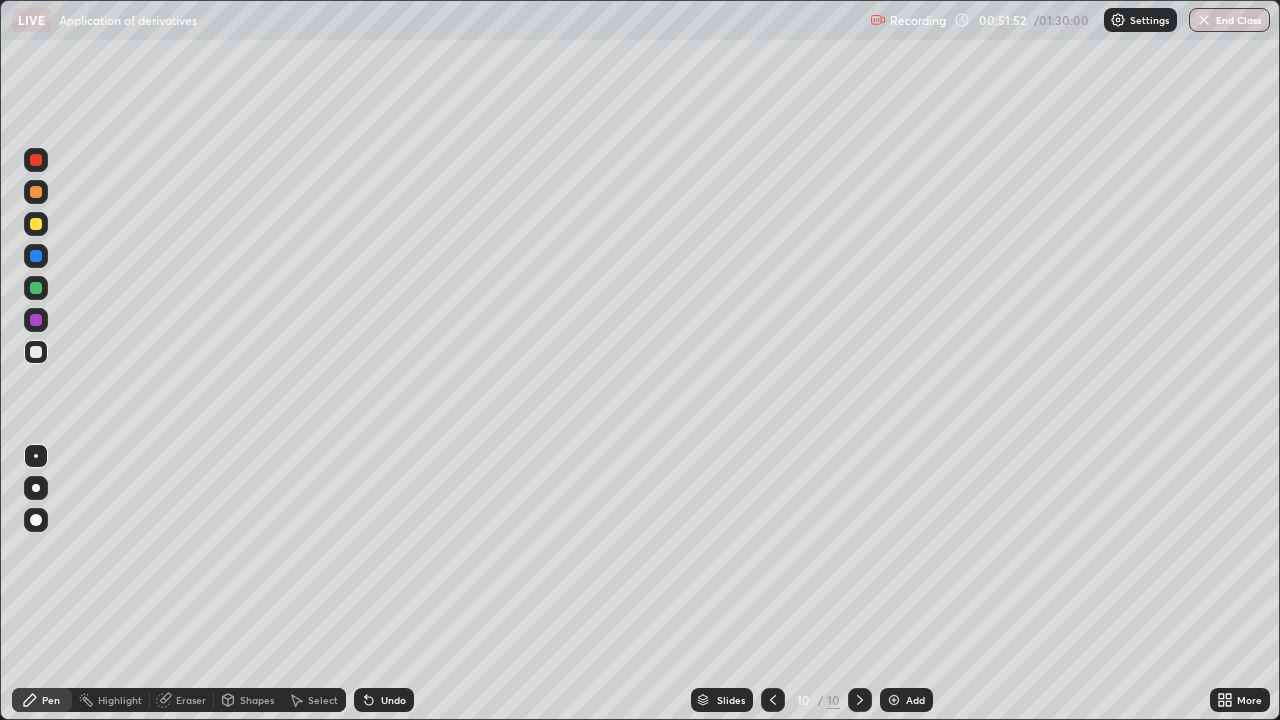 click at bounding box center (36, 224) 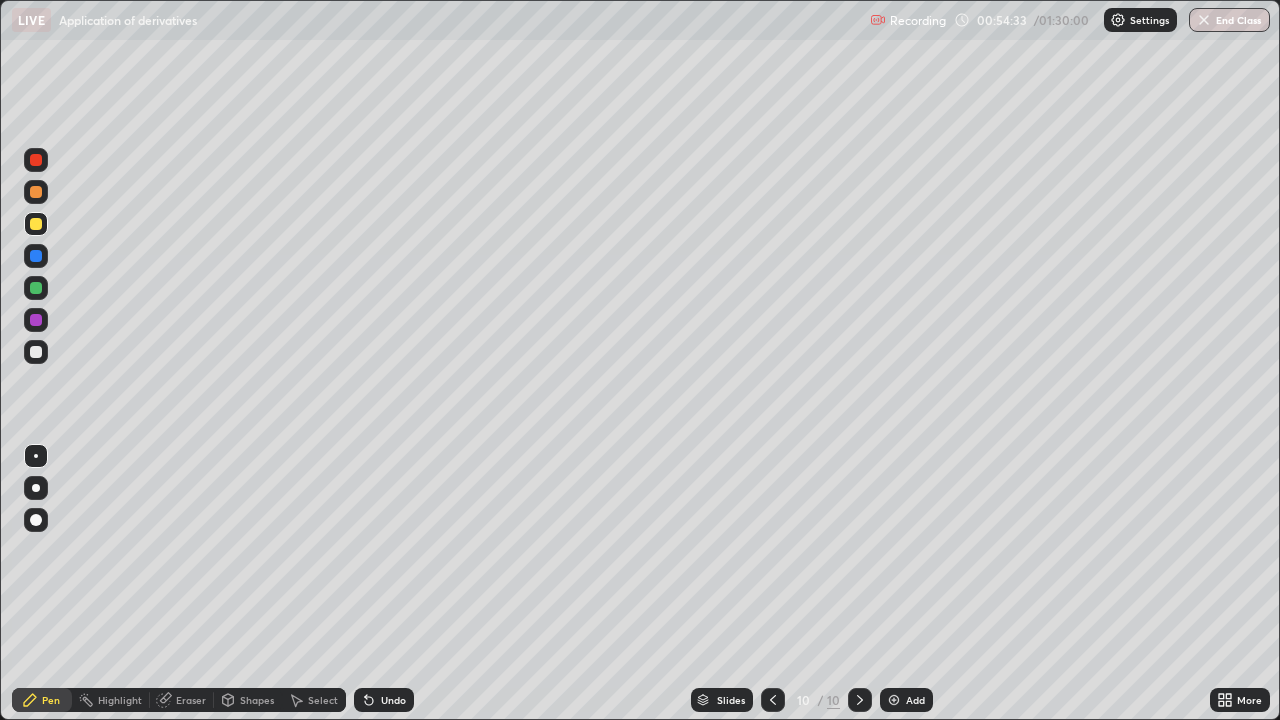 click 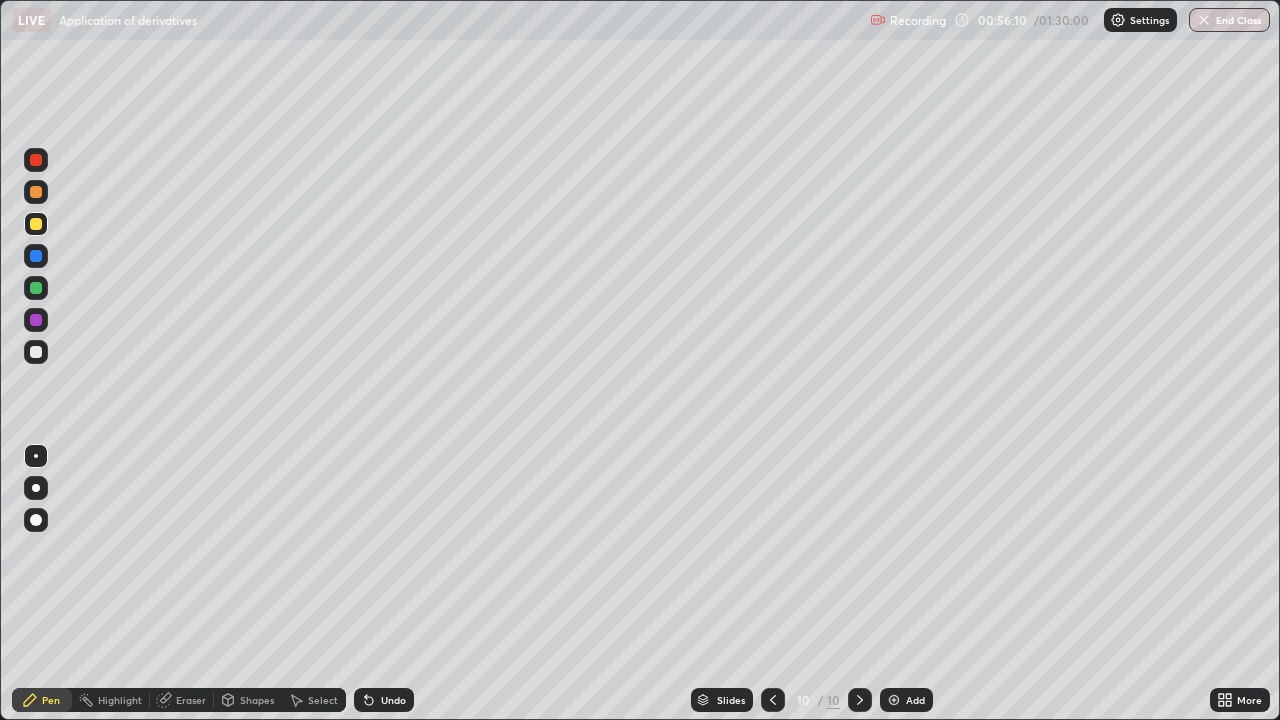 click at bounding box center (36, 288) 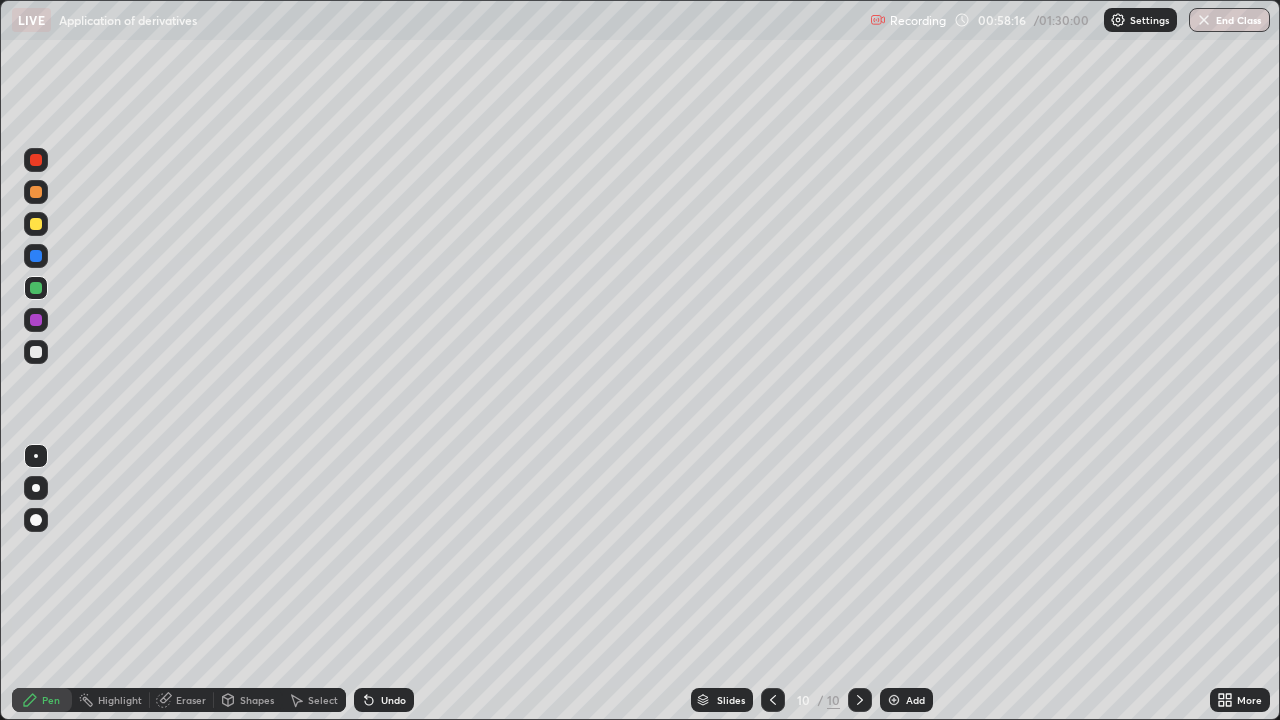 click on "Add" at bounding box center [906, 700] 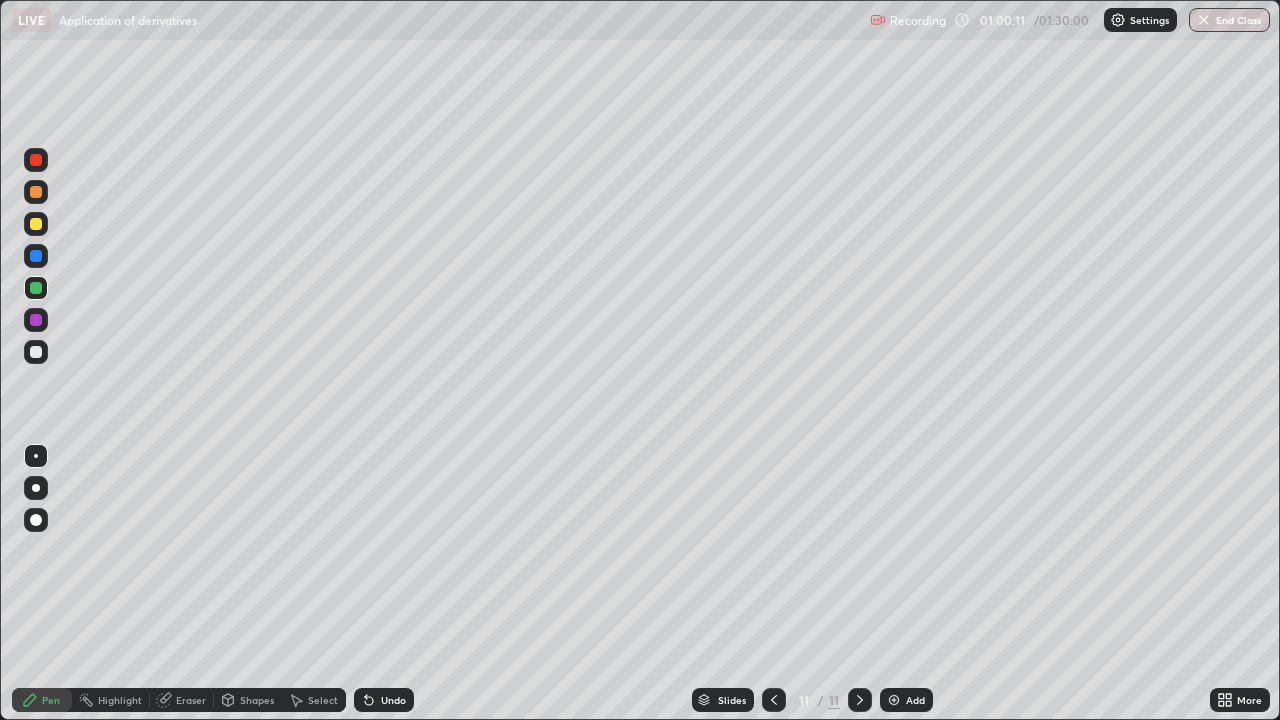 click at bounding box center (36, 160) 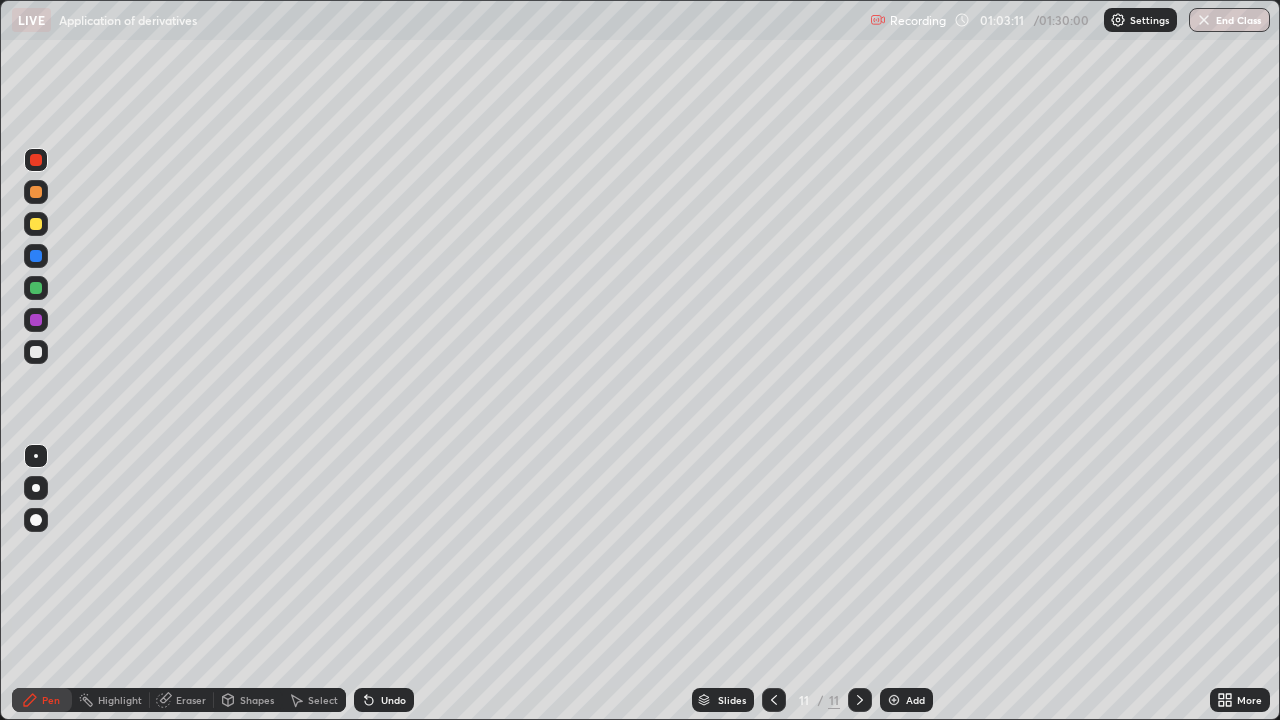 click at bounding box center [36, 224] 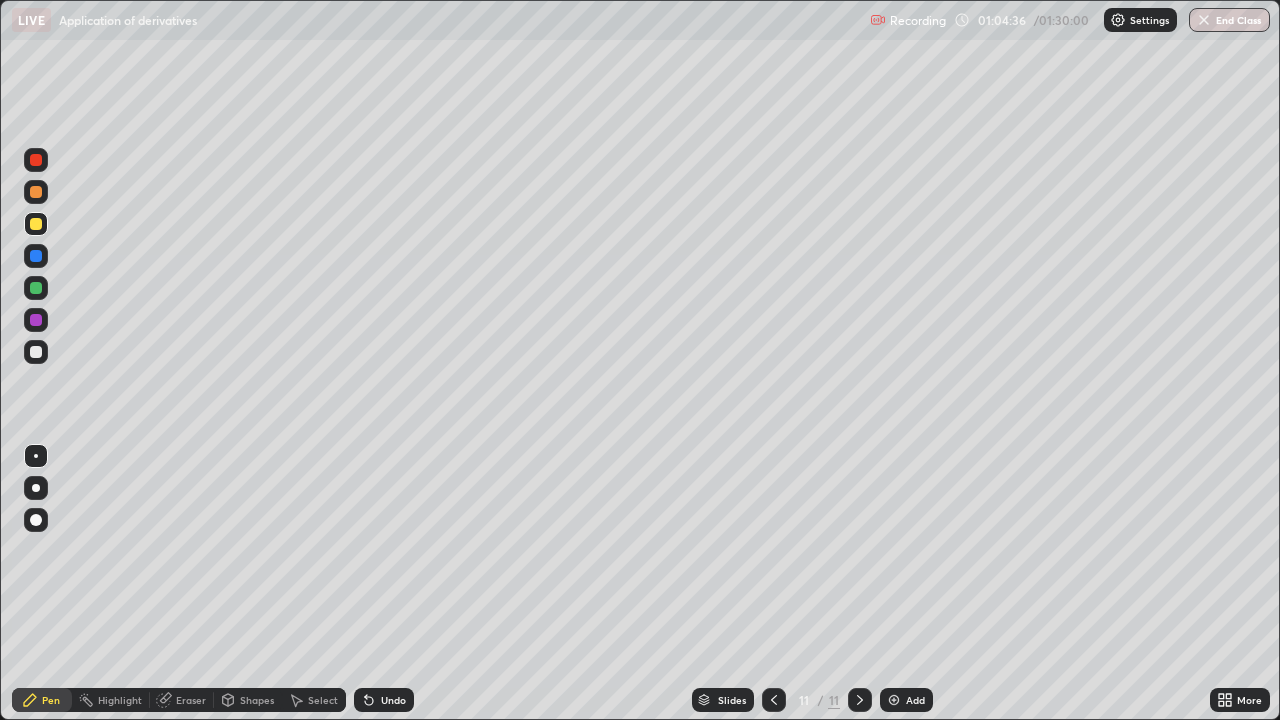 click on "Undo" at bounding box center (384, 700) 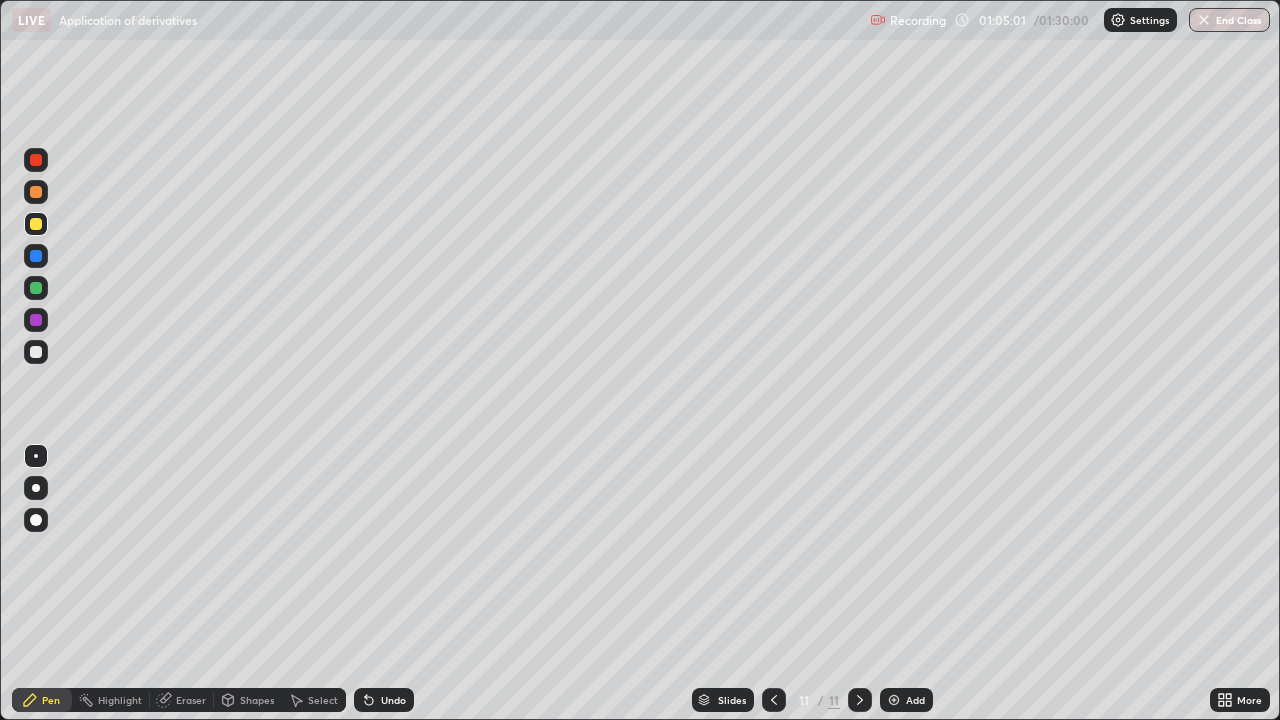 click at bounding box center [36, 352] 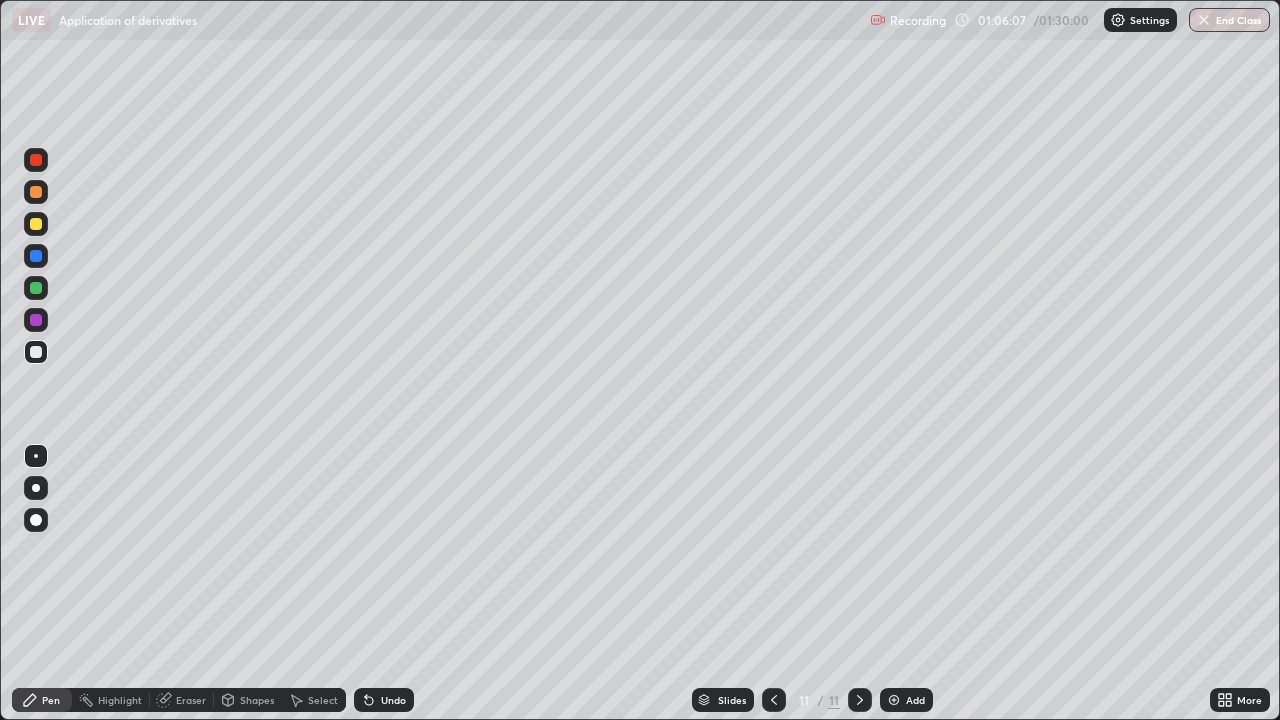 click at bounding box center [894, 700] 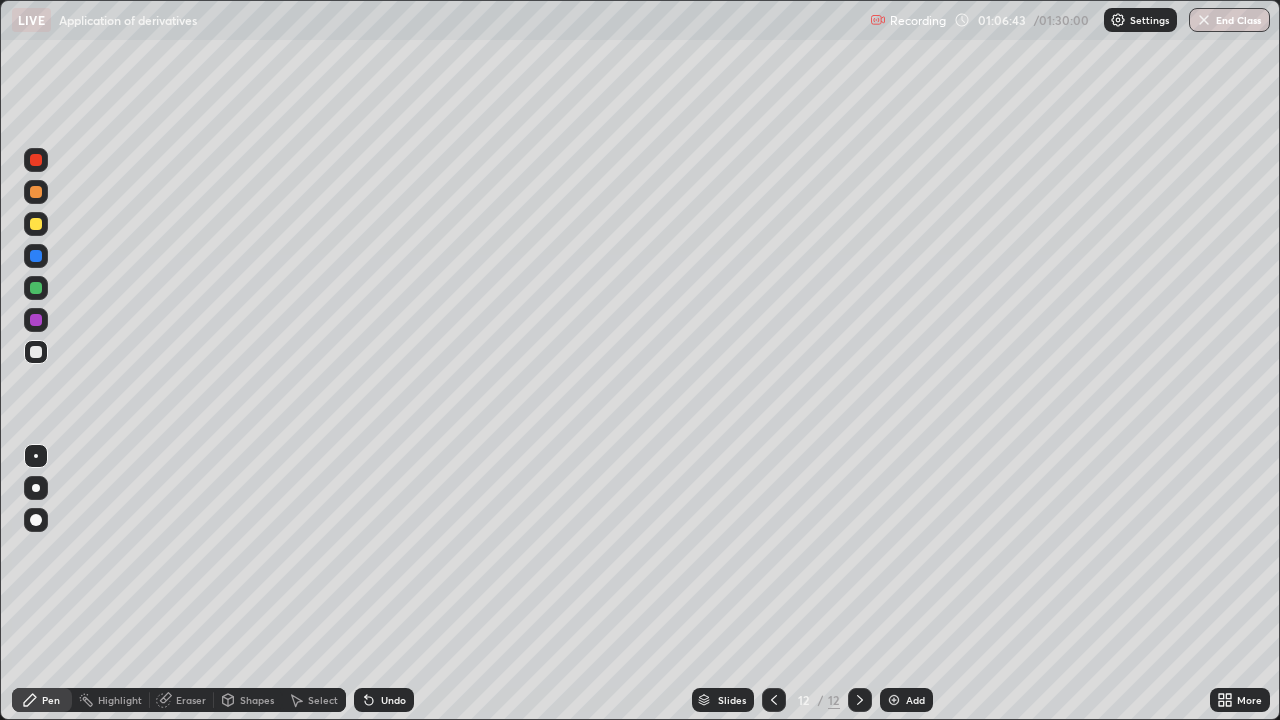 click at bounding box center (36, 288) 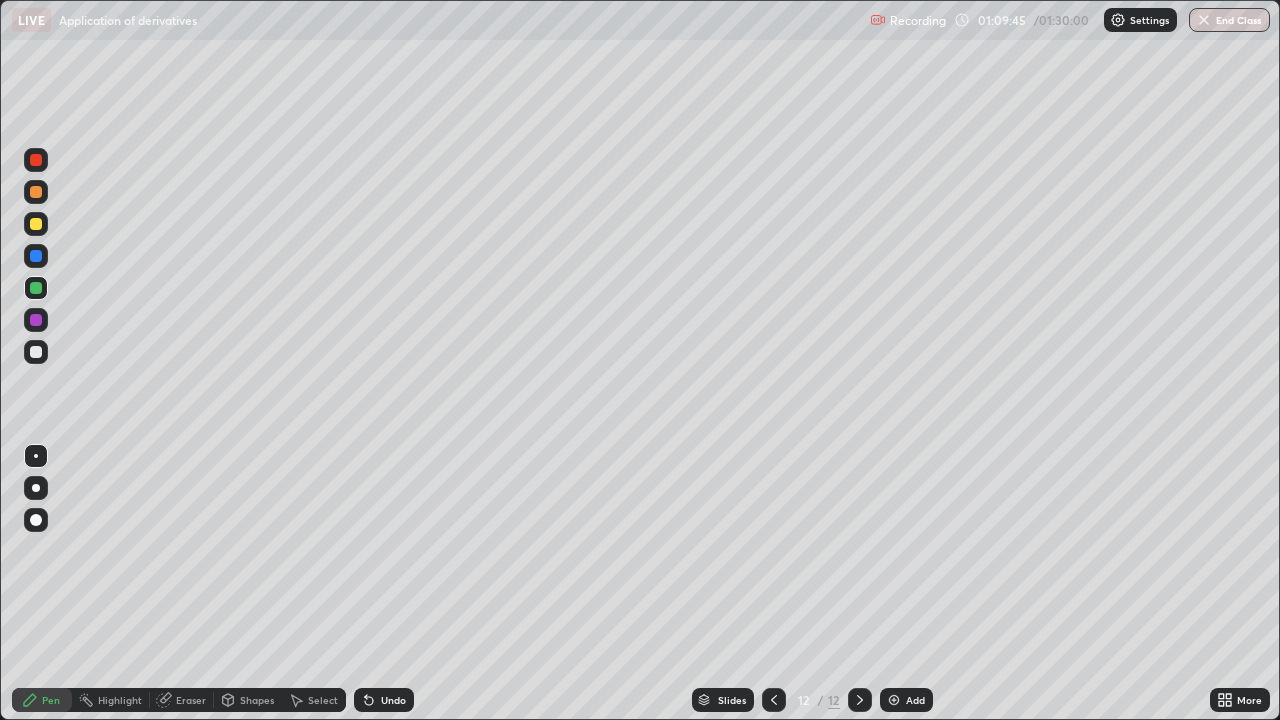 click at bounding box center (36, 224) 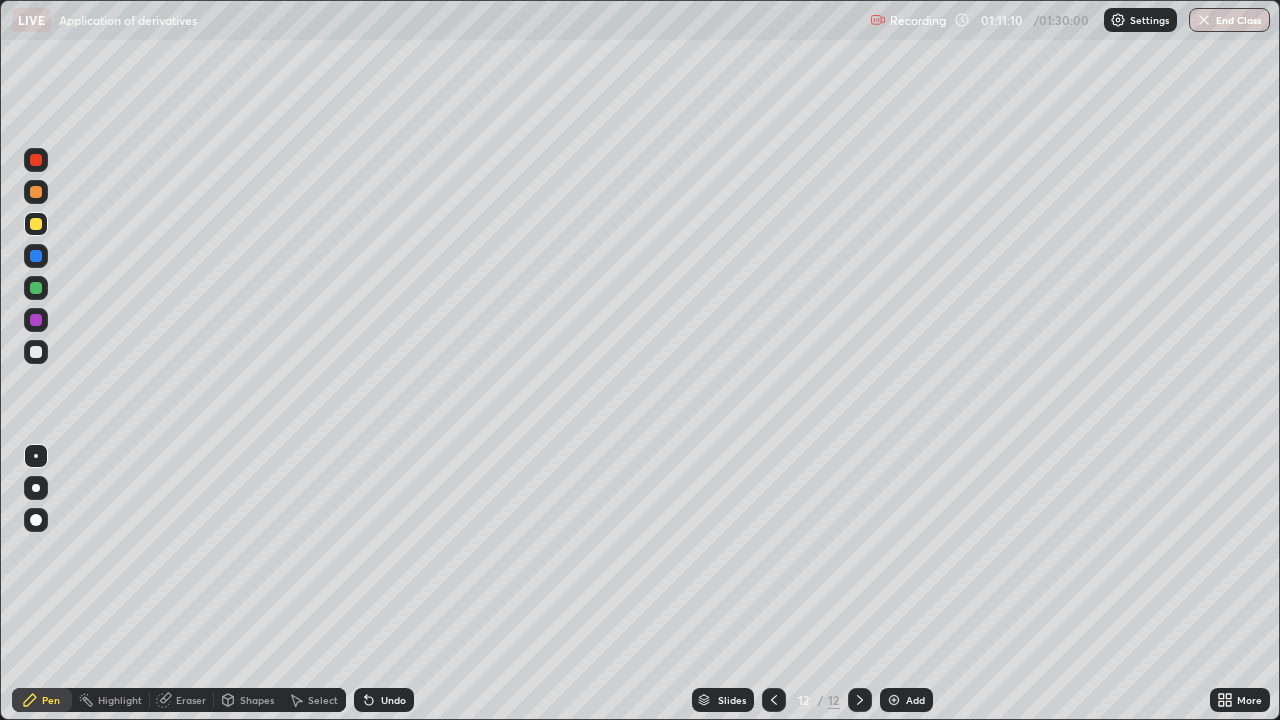 click at bounding box center [894, 700] 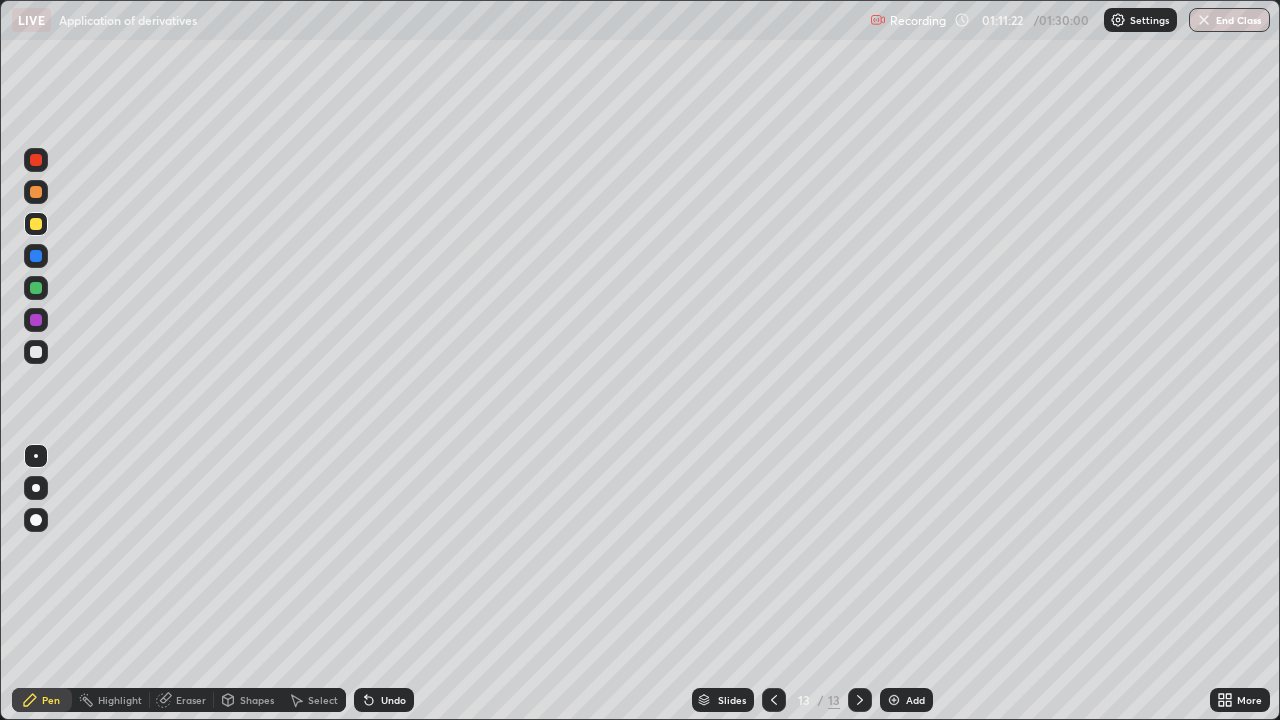 click 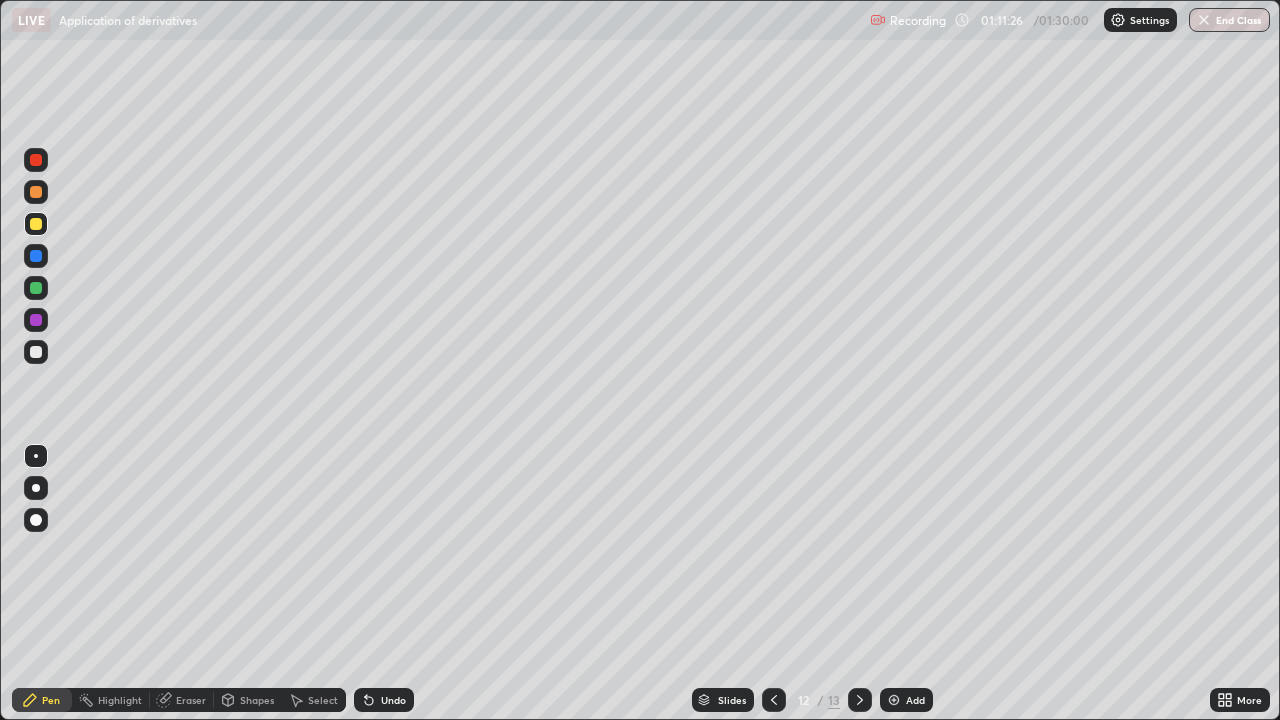 click 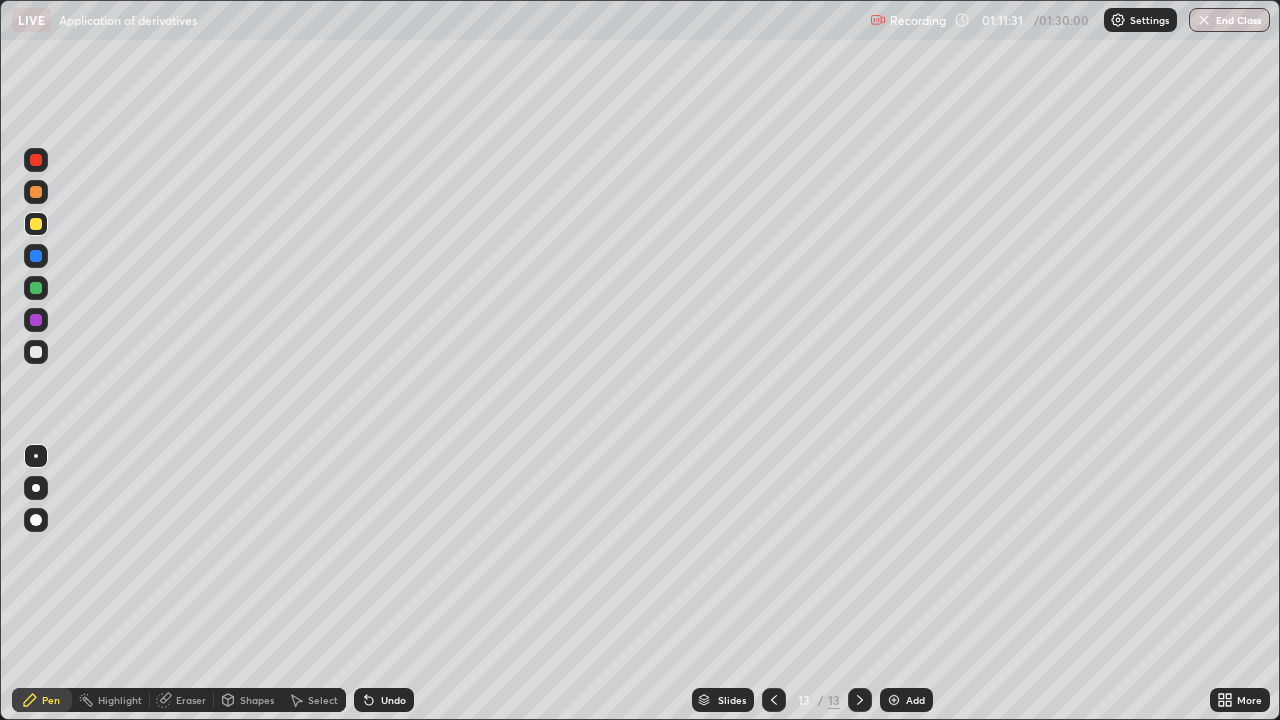 click 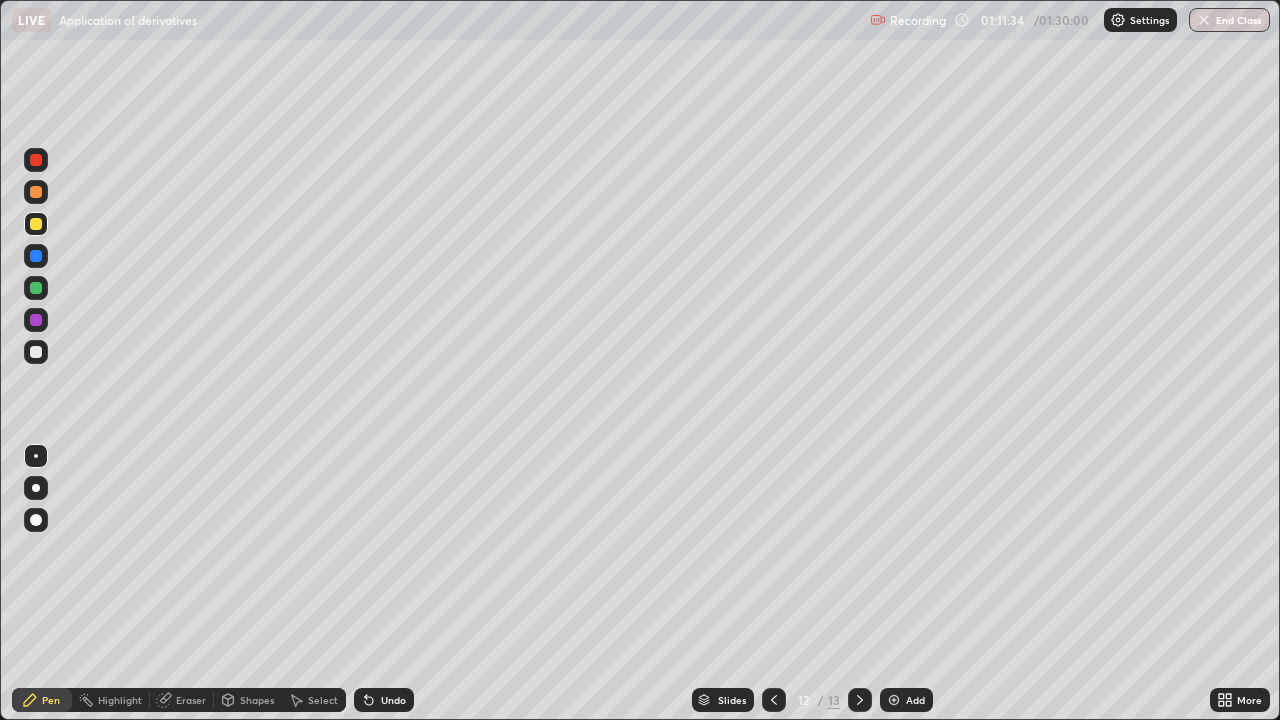 click 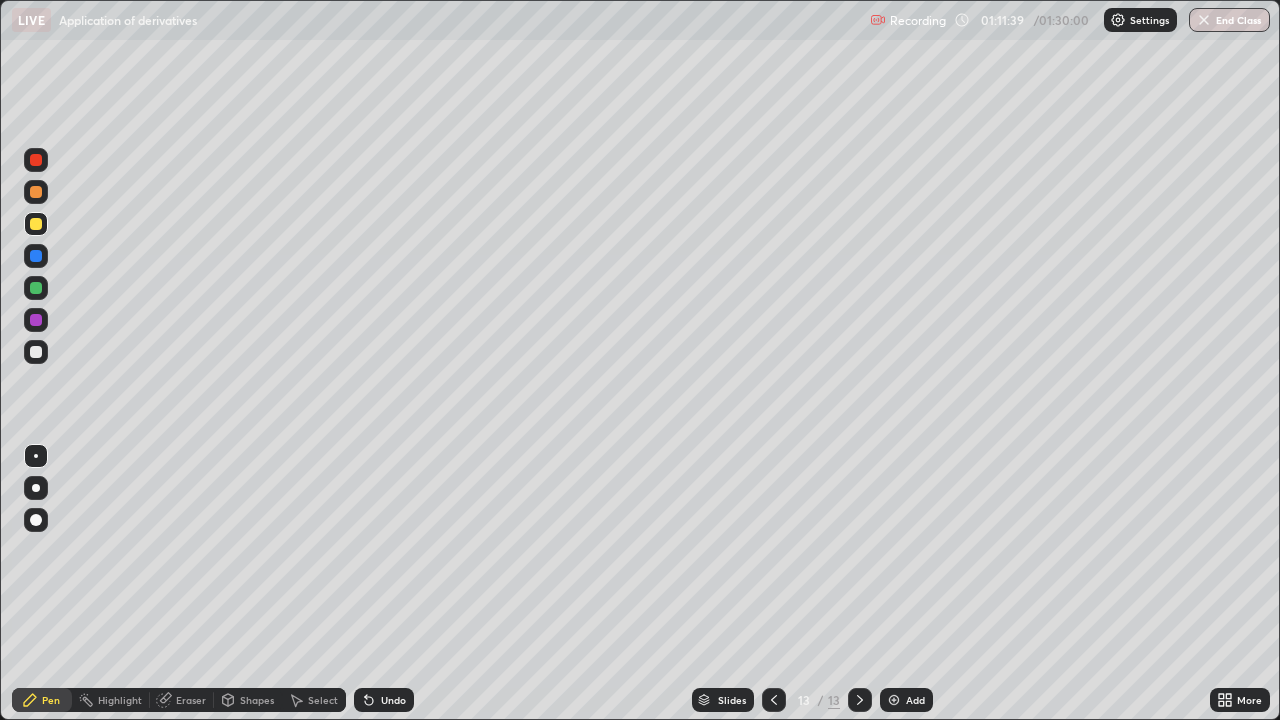 click 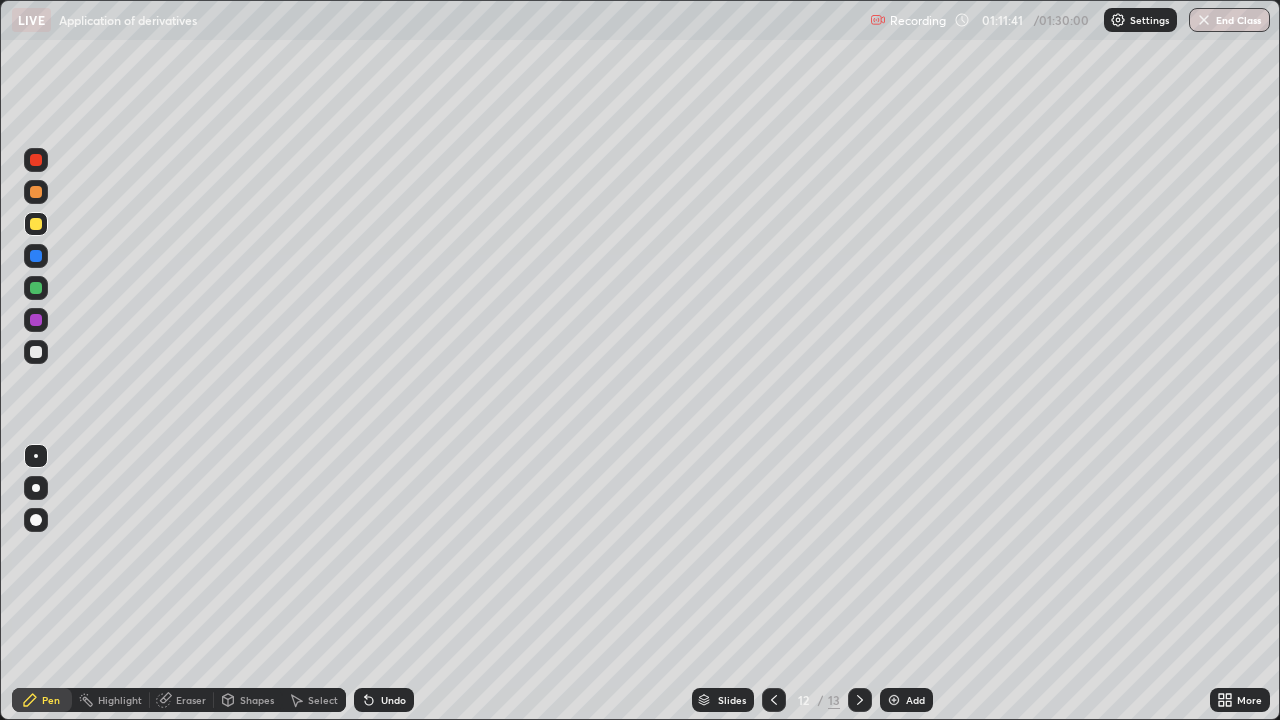 click 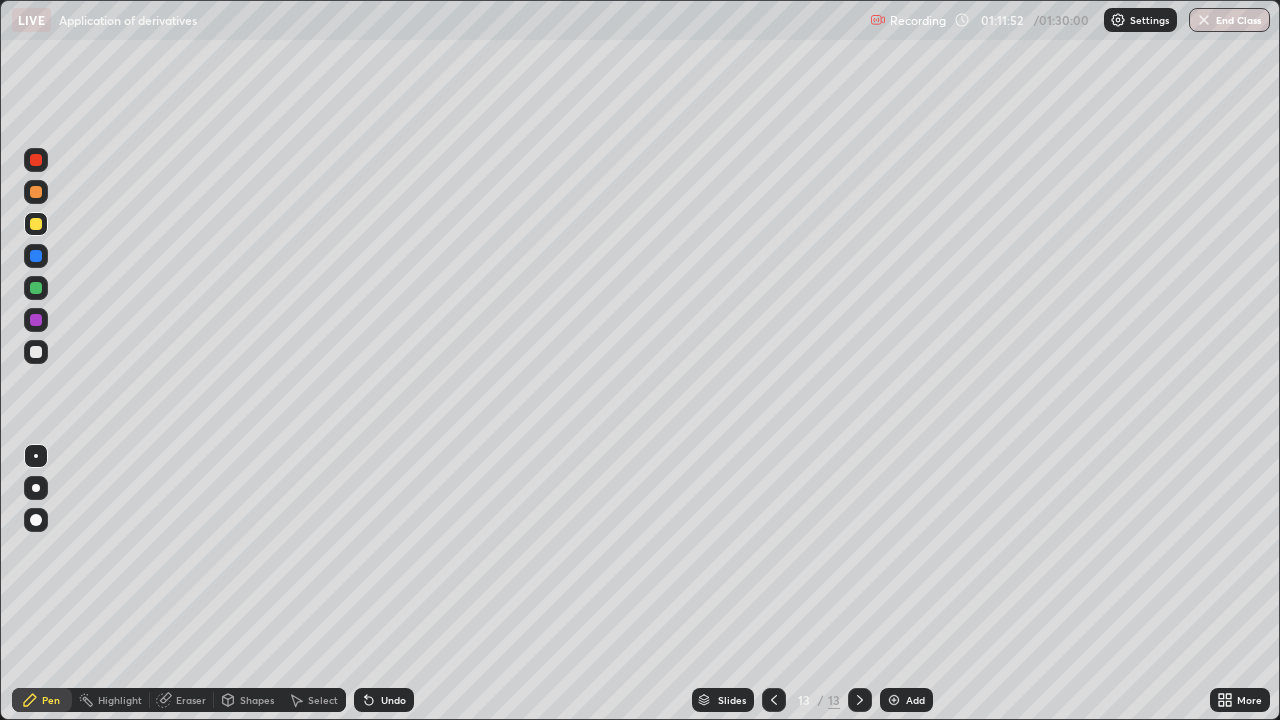 click at bounding box center [36, 352] 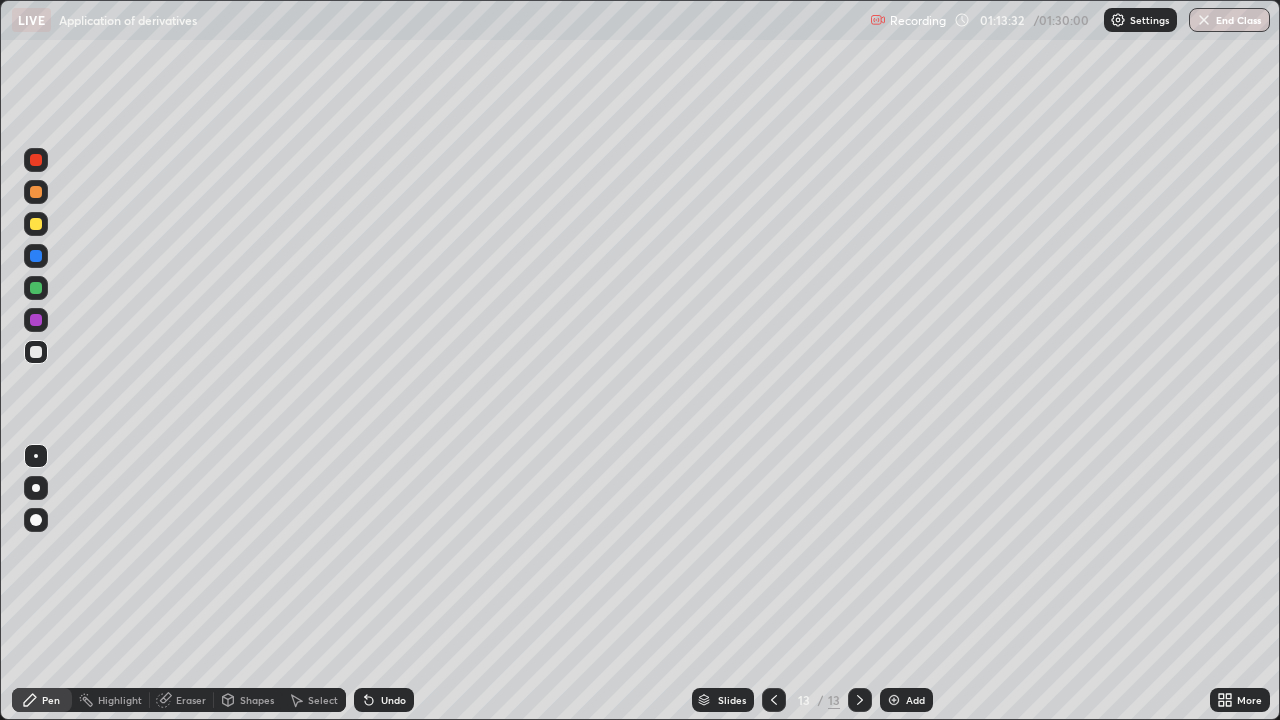 click at bounding box center [894, 700] 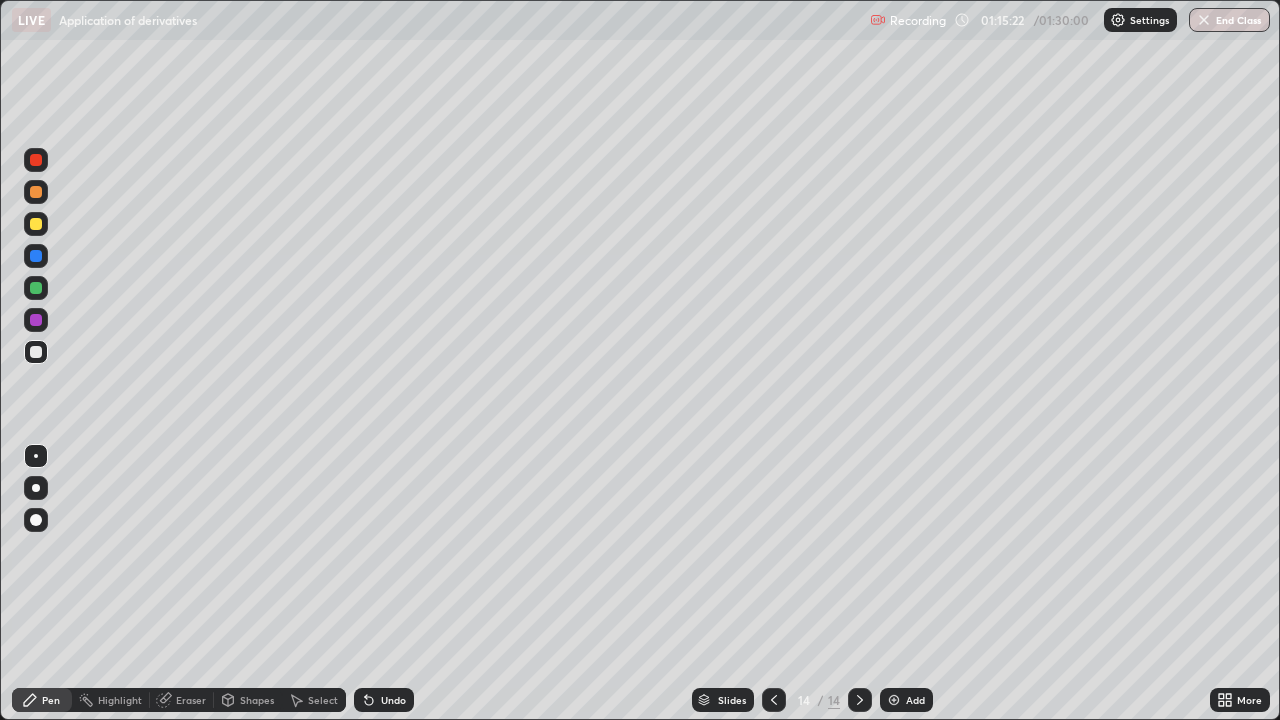 click at bounding box center [36, 224] 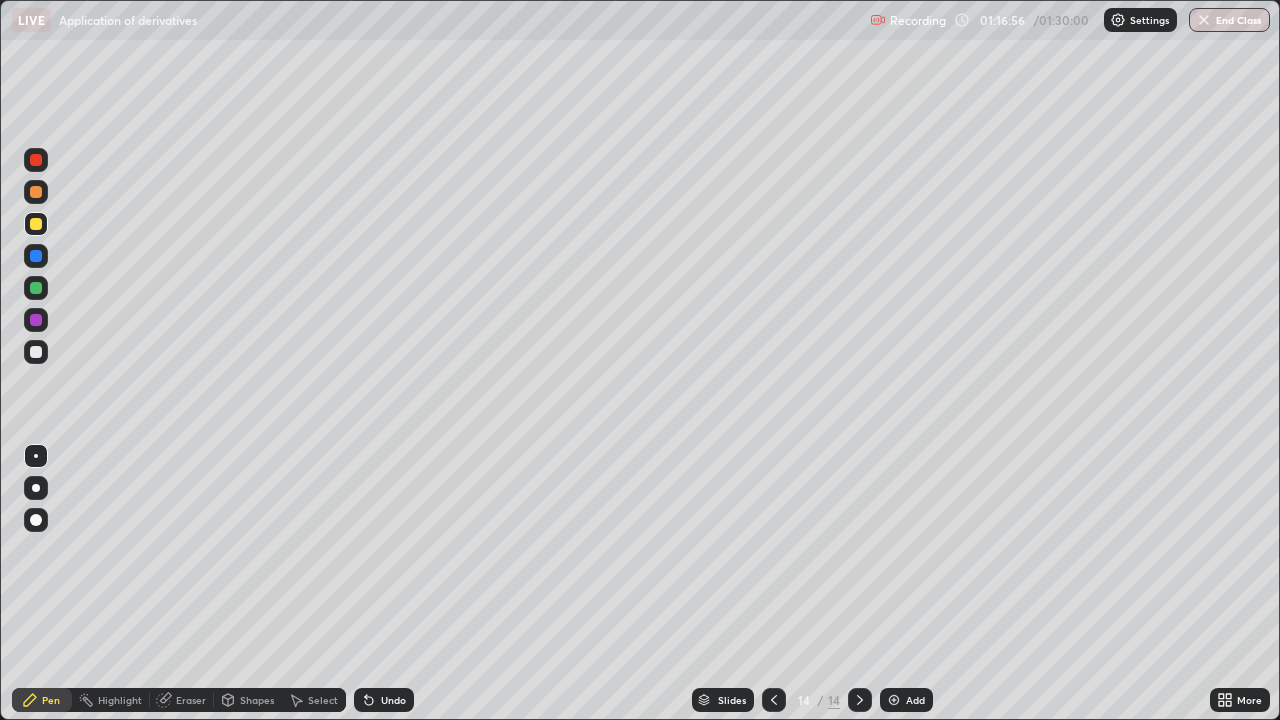 click at bounding box center (36, 352) 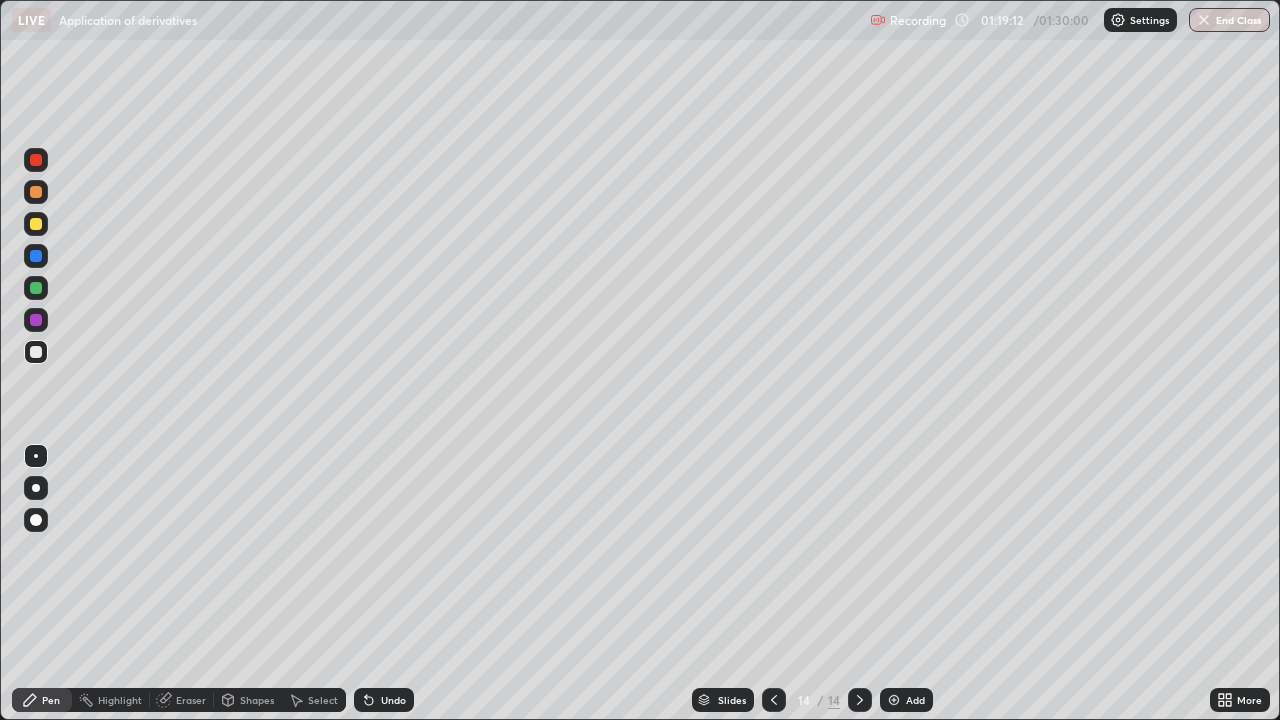click at bounding box center [36, 224] 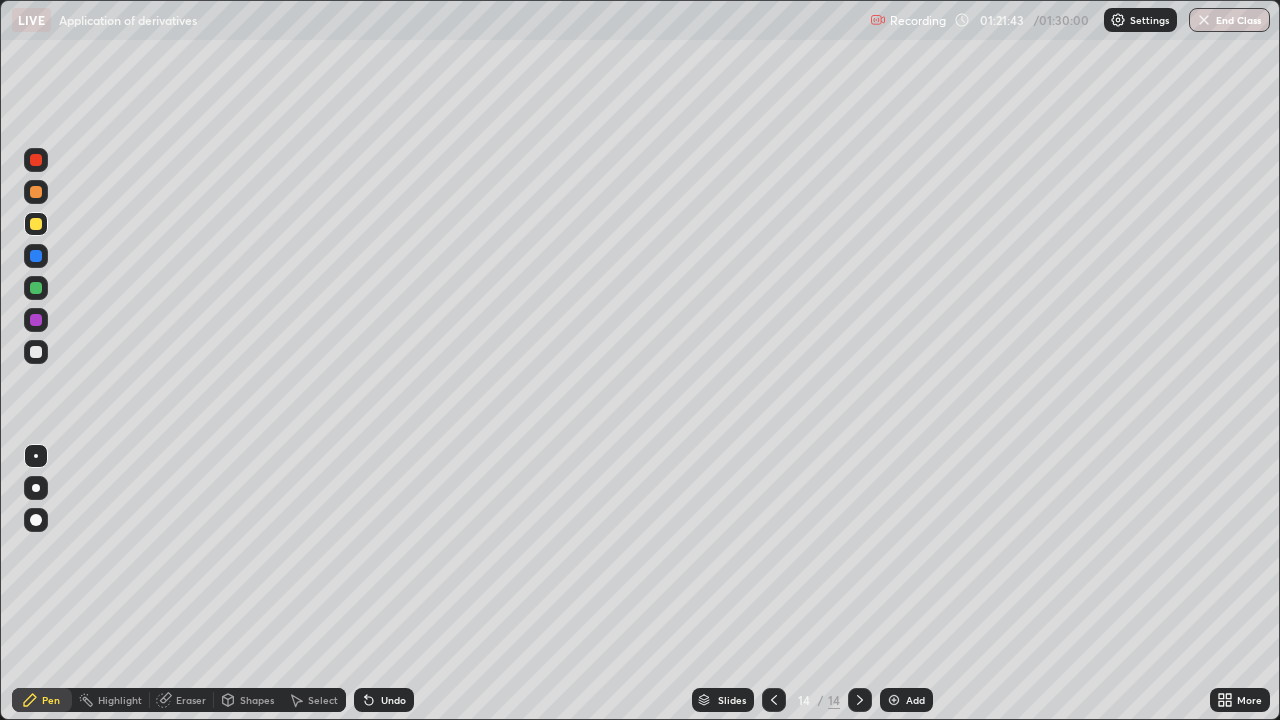 click at bounding box center [36, 352] 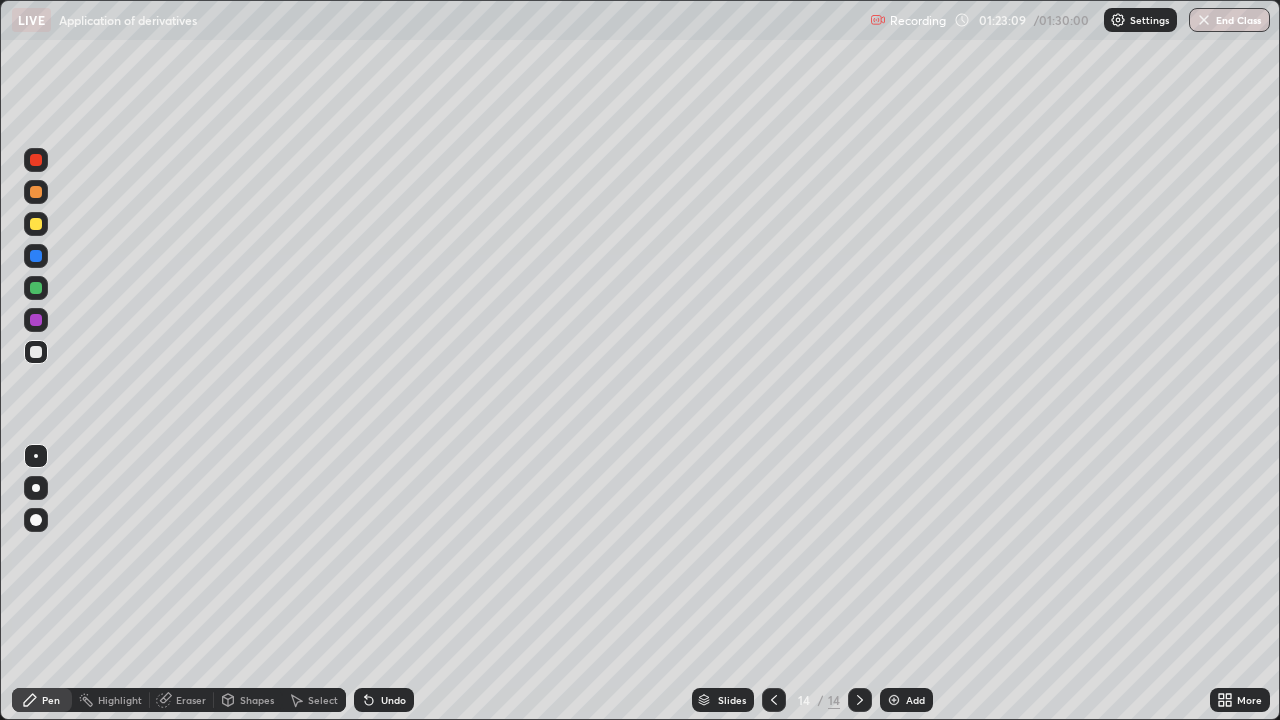 click on "Add" at bounding box center [906, 700] 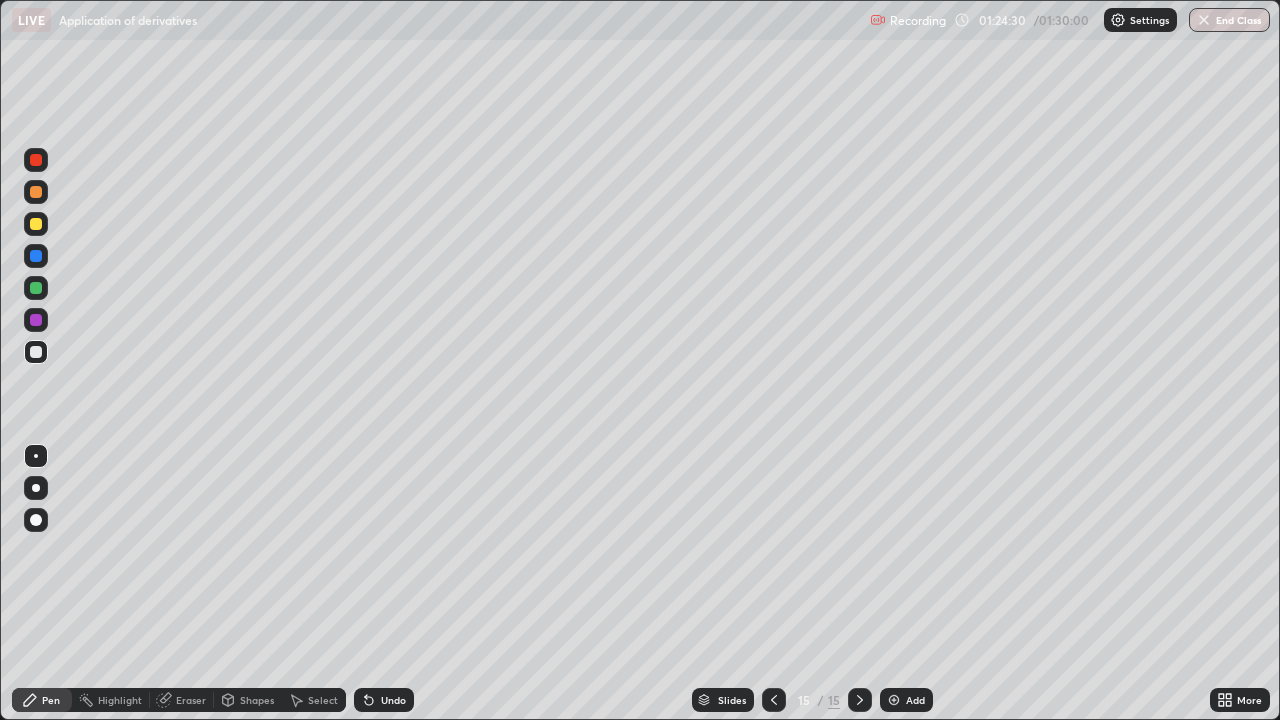 click 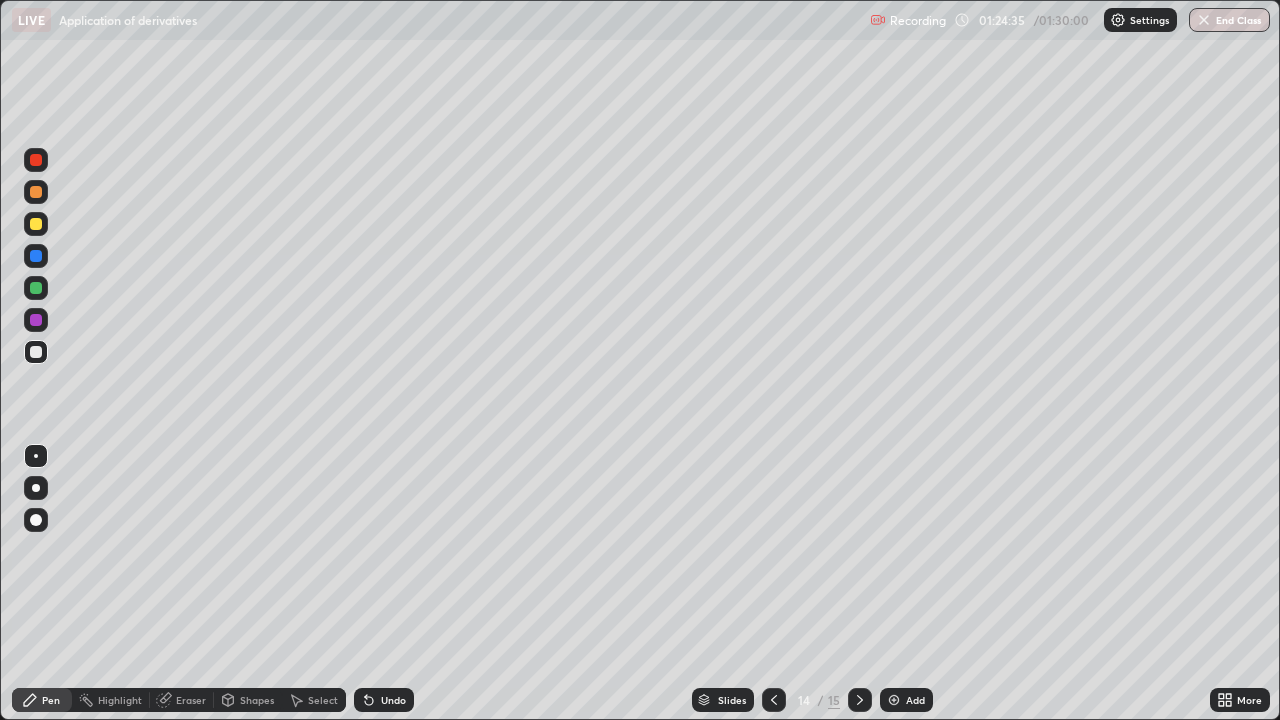 click 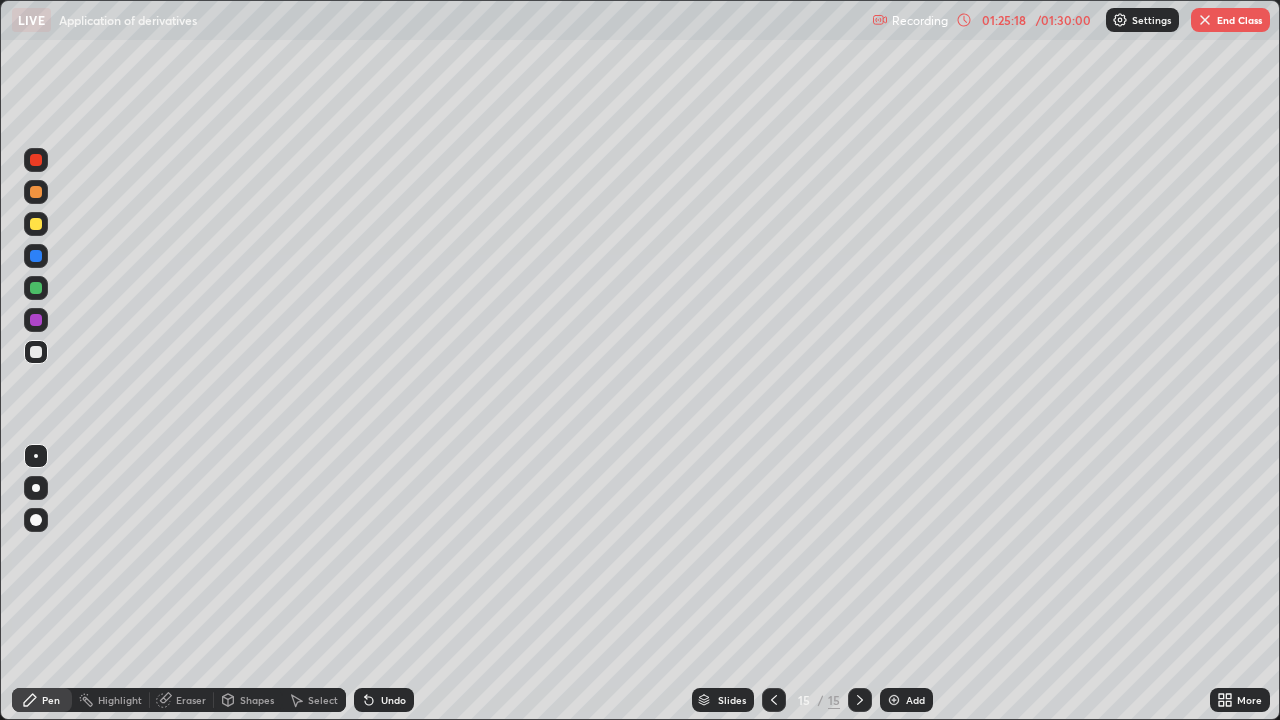 click at bounding box center [36, 224] 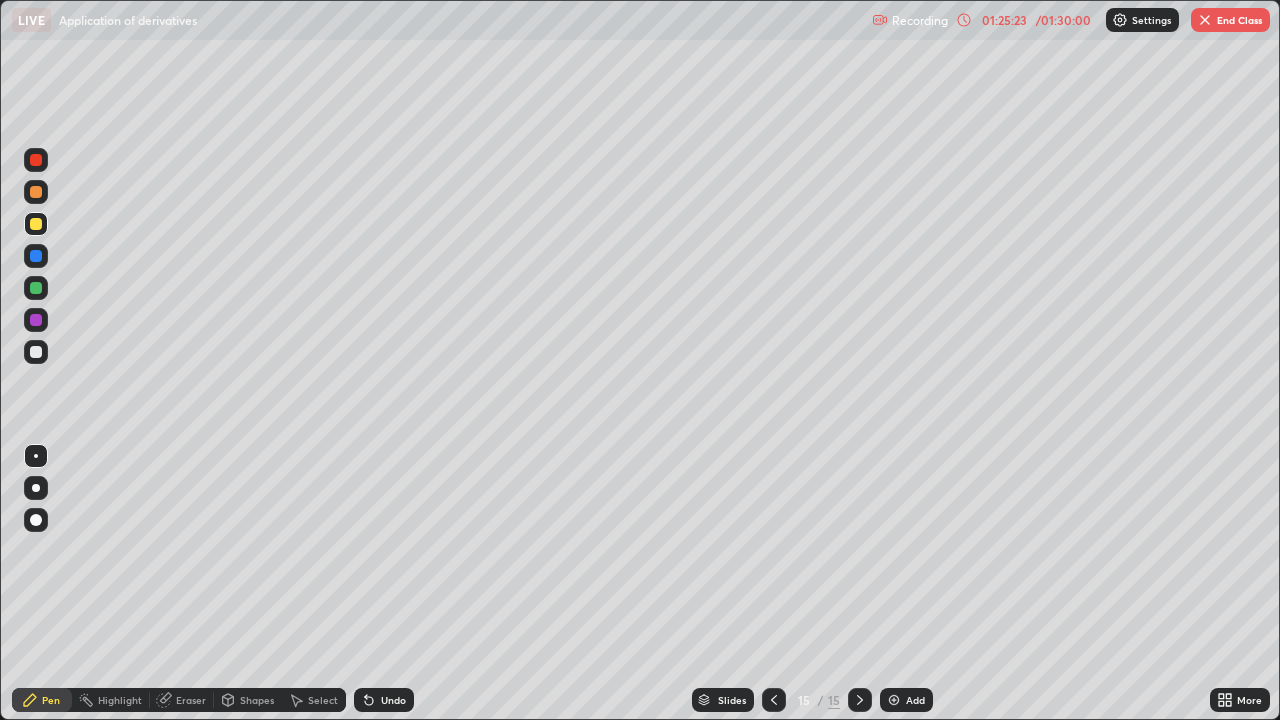 click 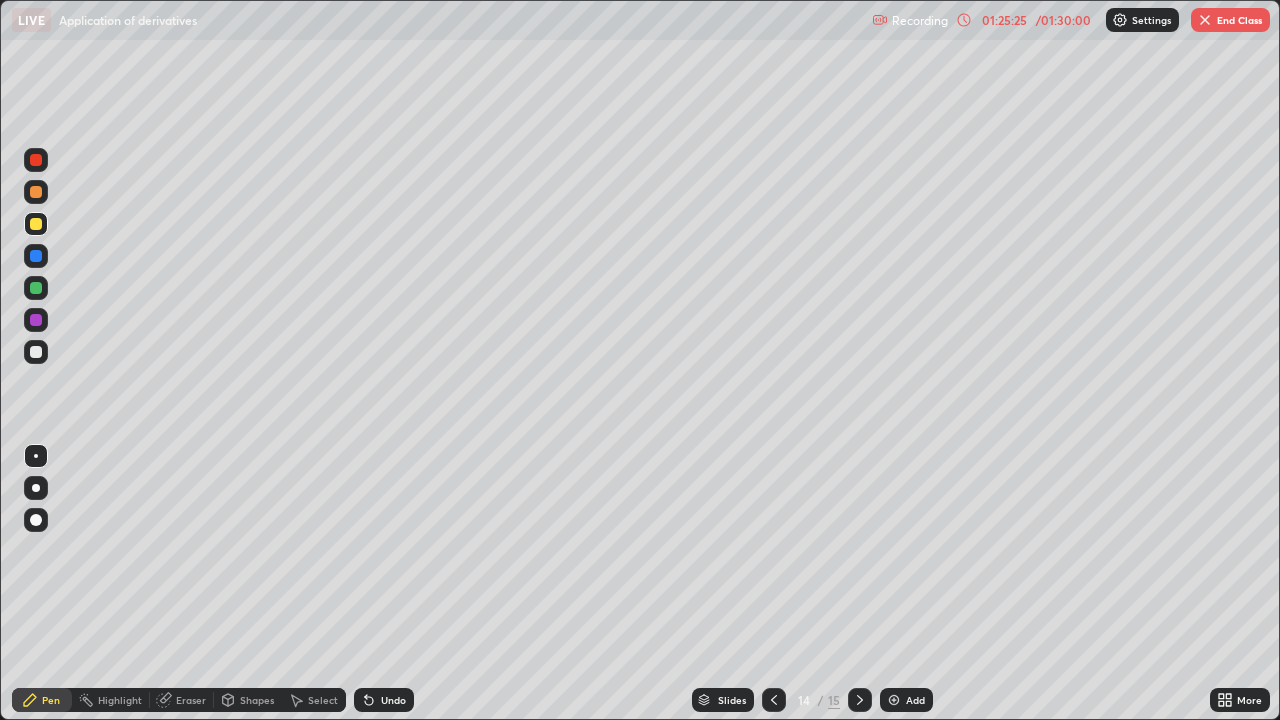 click 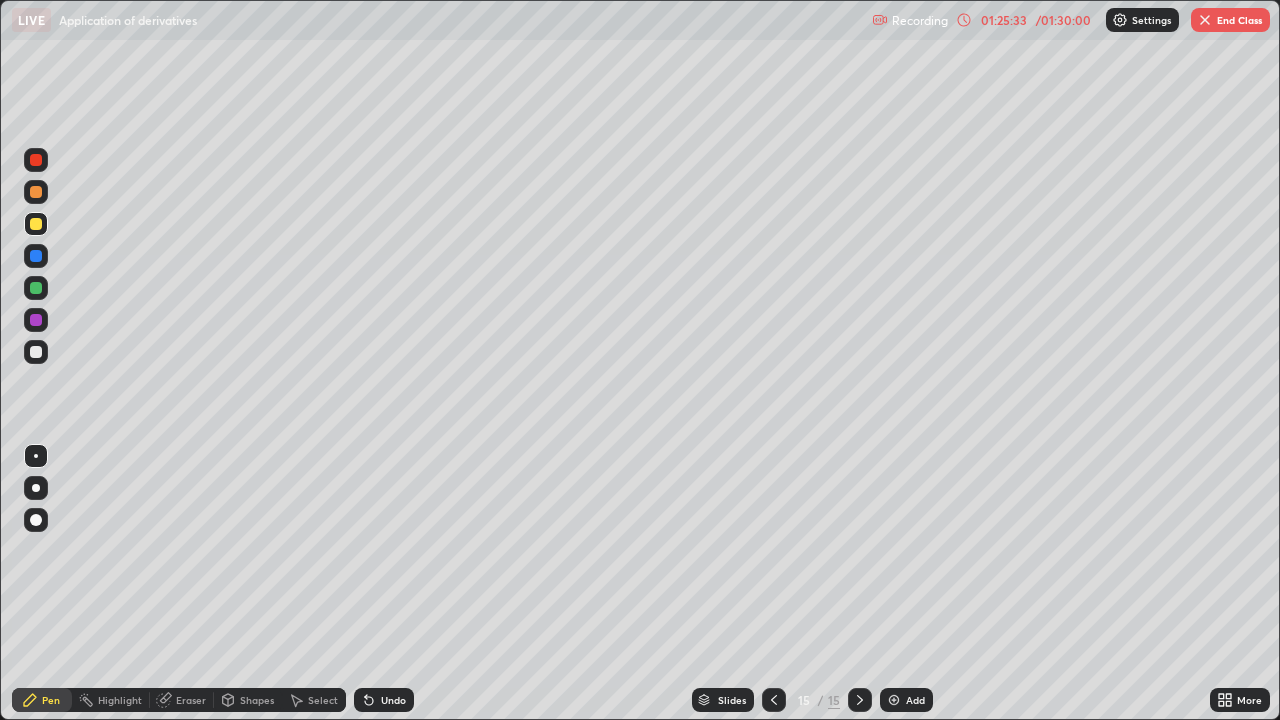click 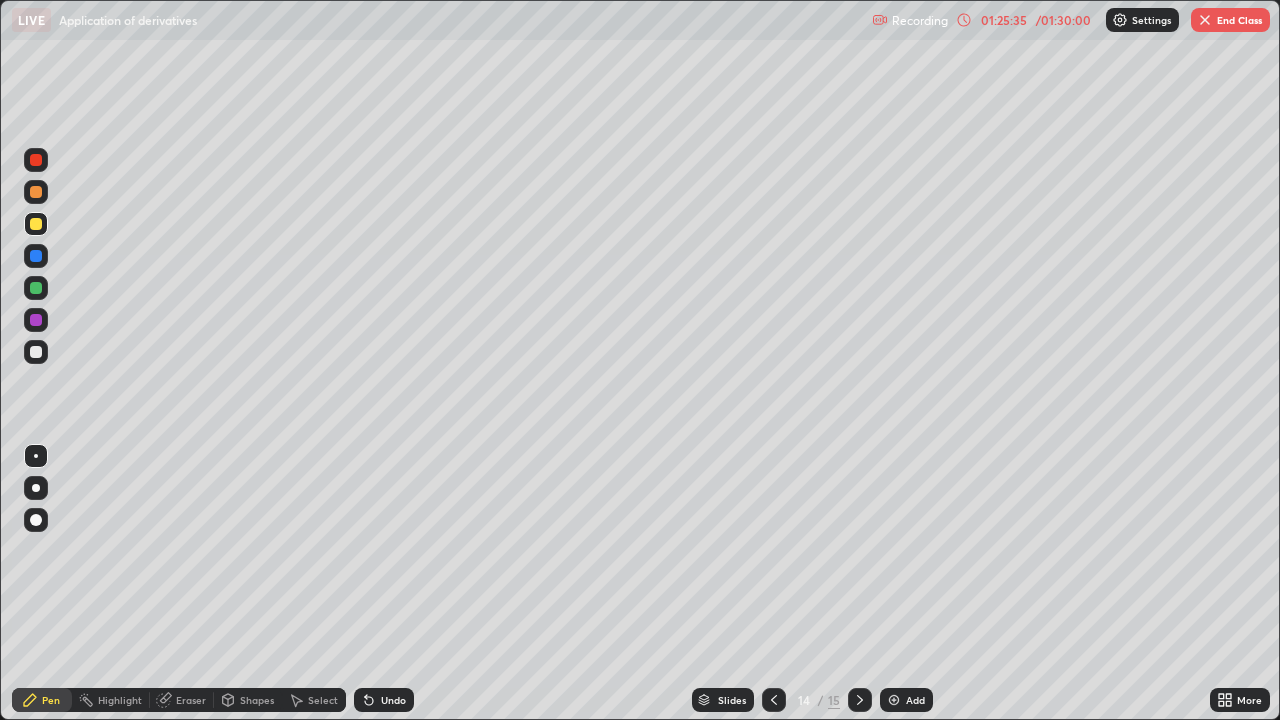 click 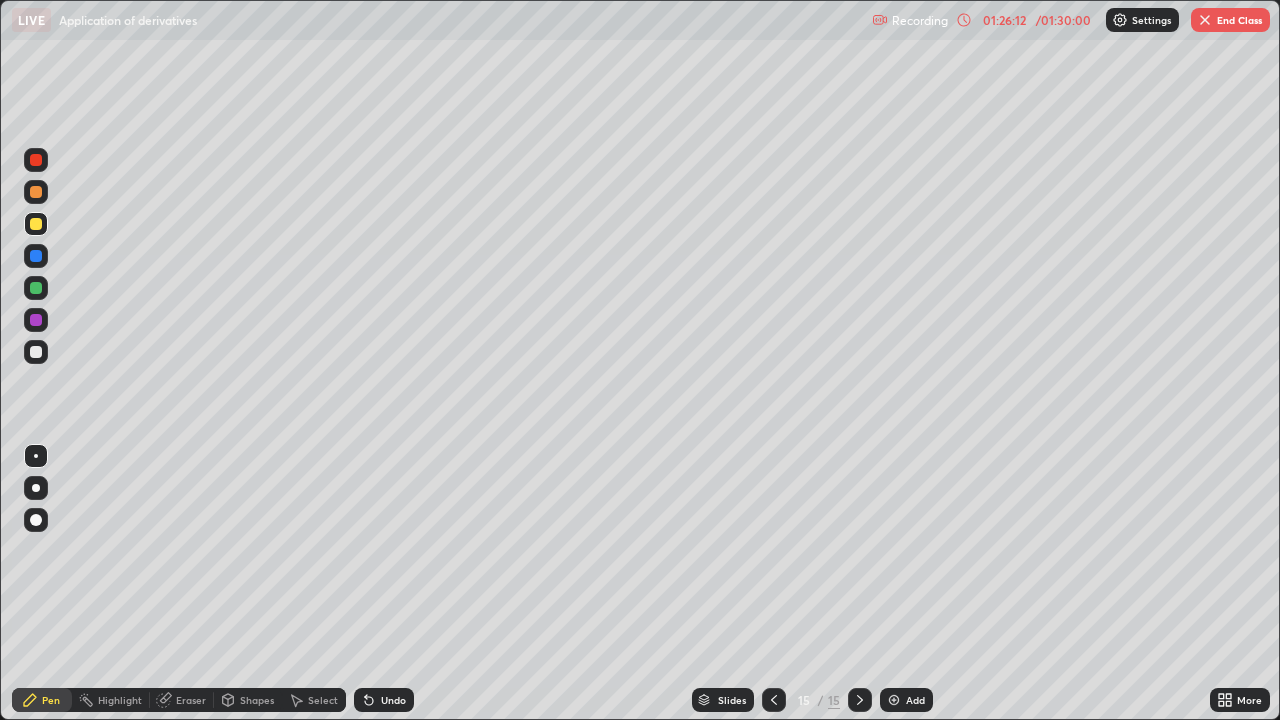 click at bounding box center [36, 288] 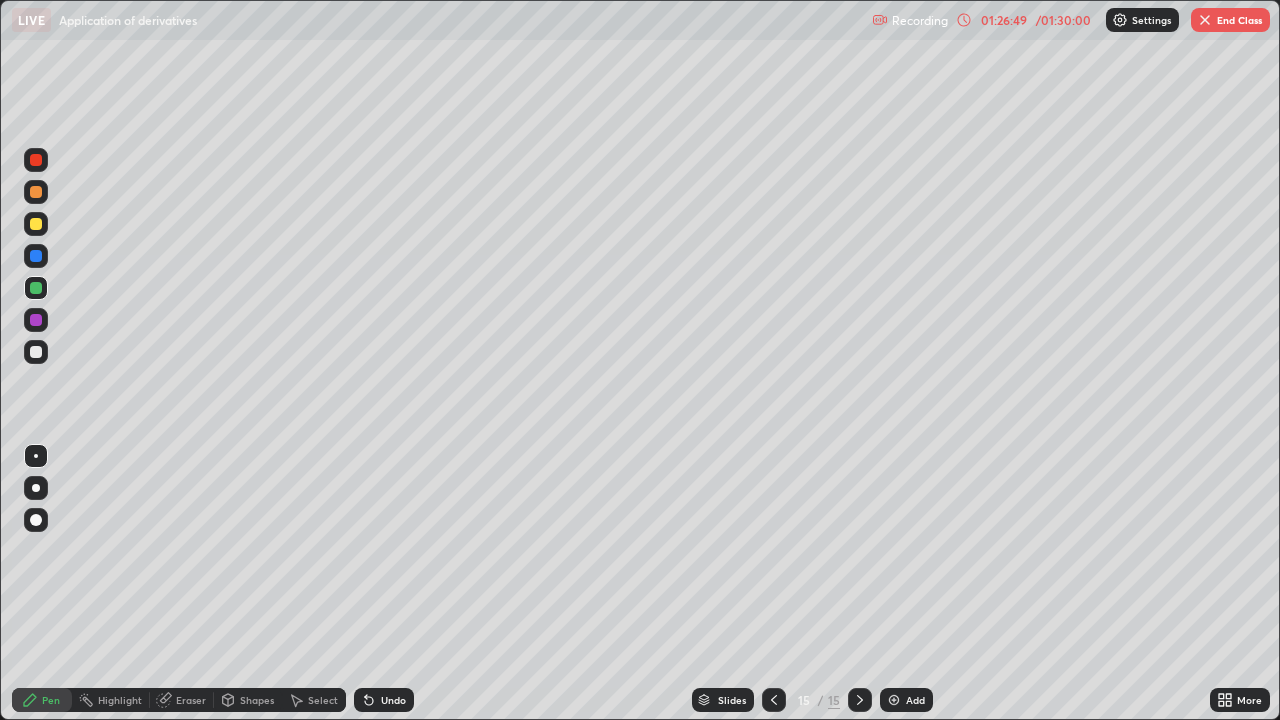 click at bounding box center [774, 700] 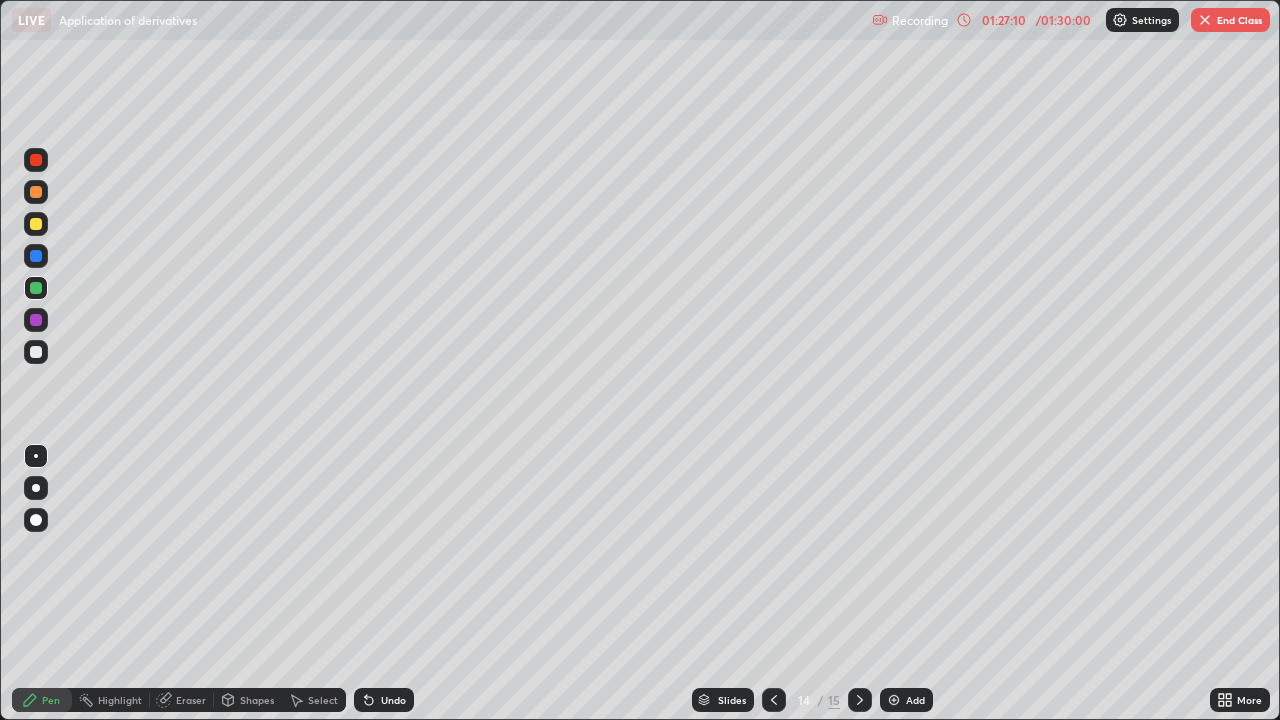 click 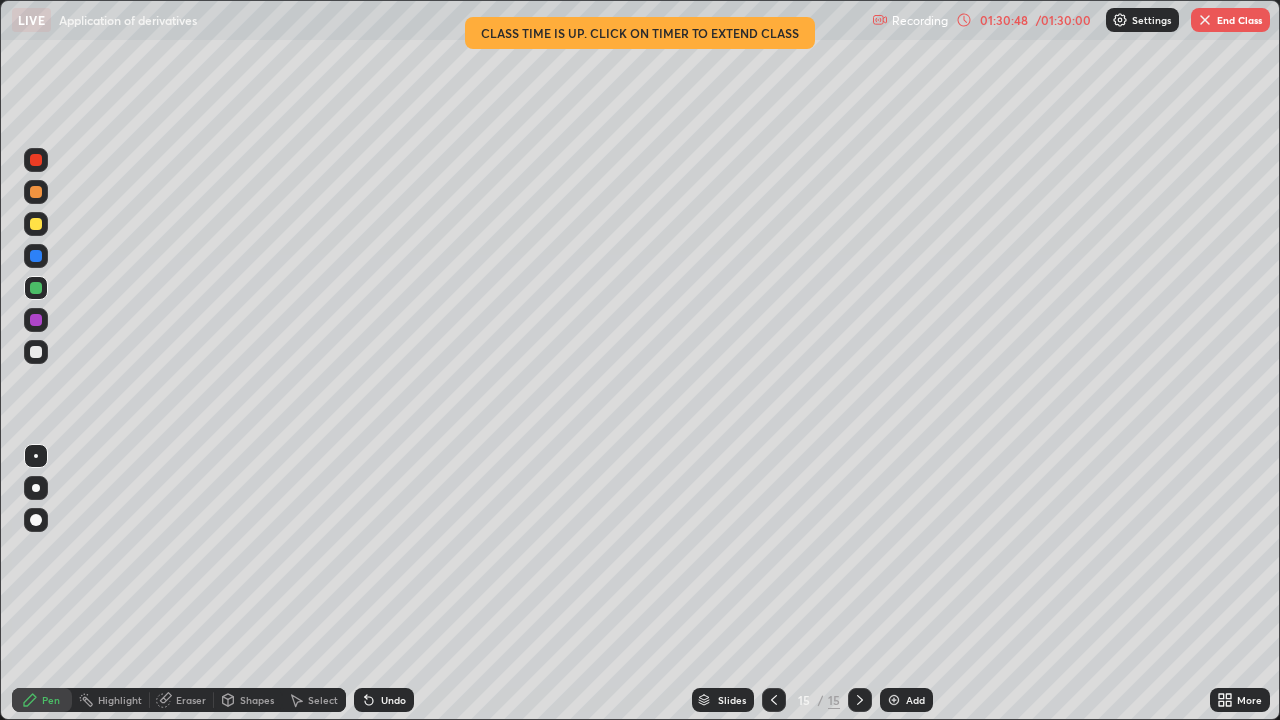 click on "End Class" at bounding box center (1230, 20) 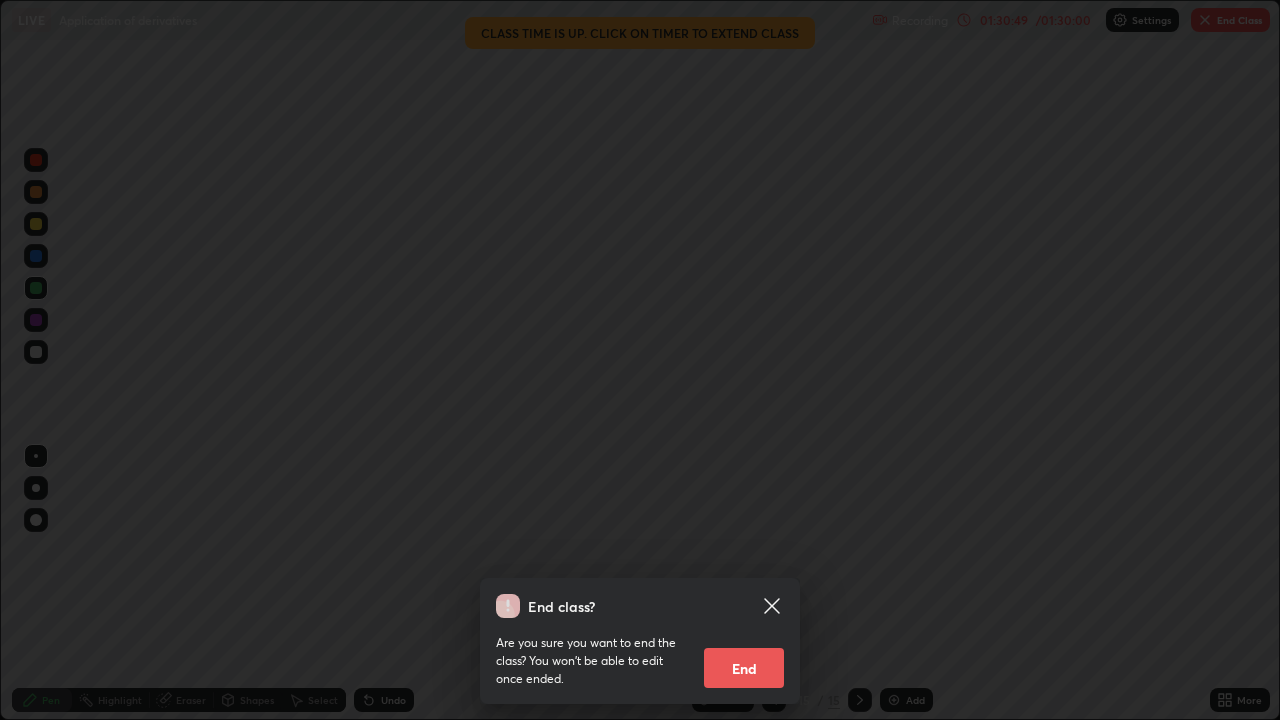 click on "End" at bounding box center [744, 668] 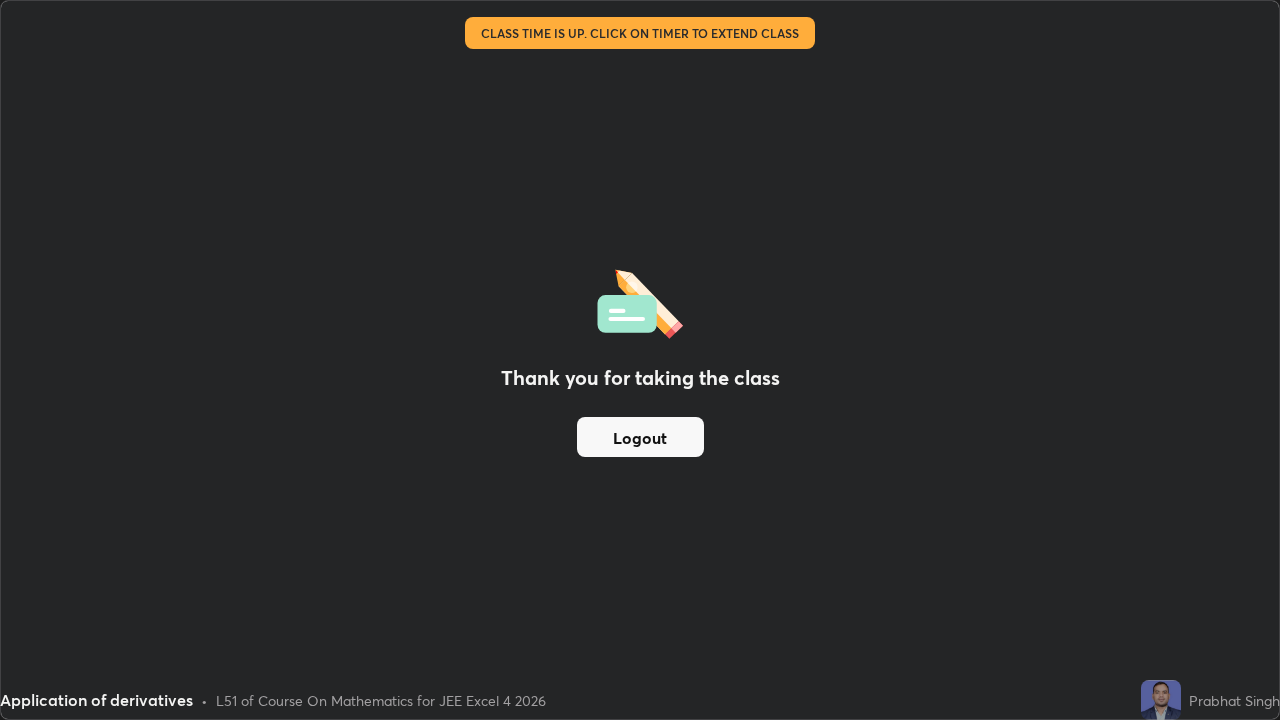 click on "Logout" at bounding box center [640, 437] 